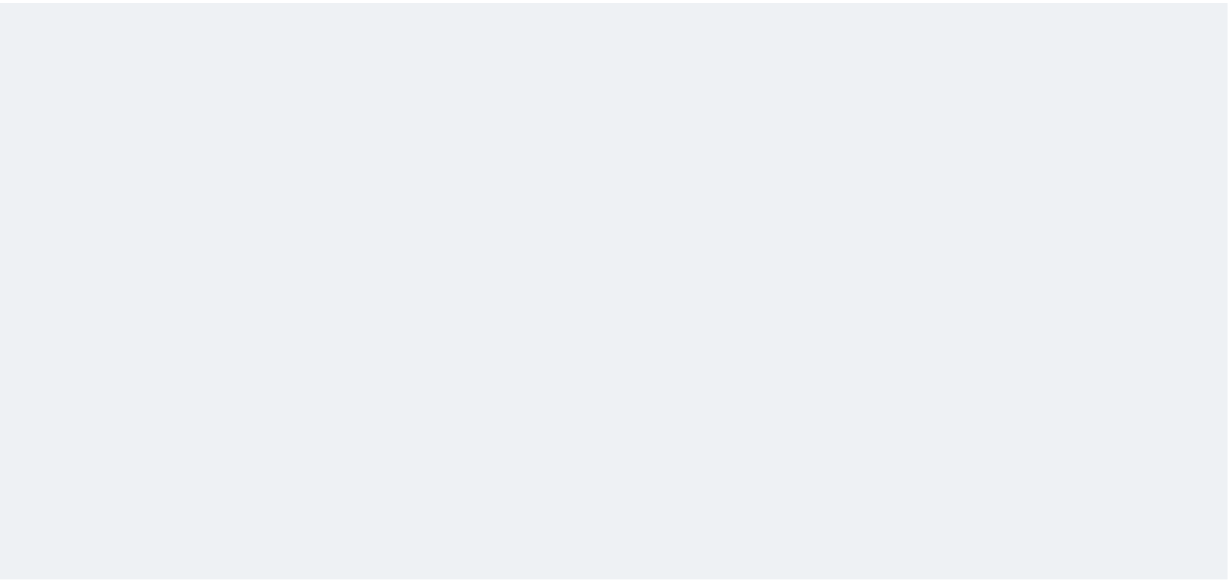 scroll, scrollTop: 0, scrollLeft: 0, axis: both 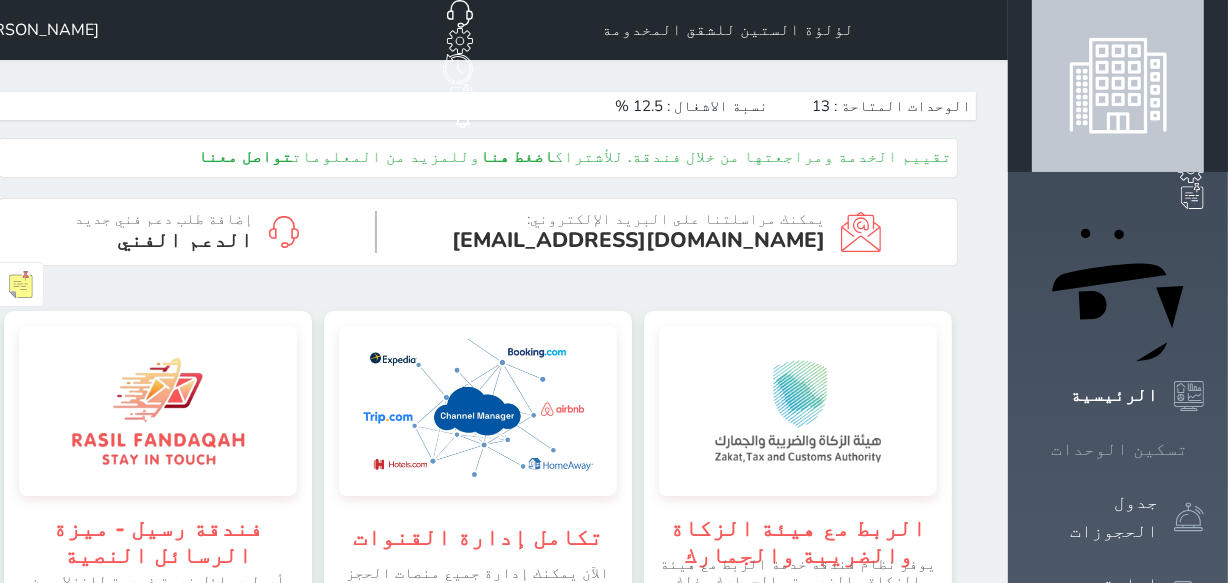click on "تسكين الوحدات" at bounding box center [1119, 449] 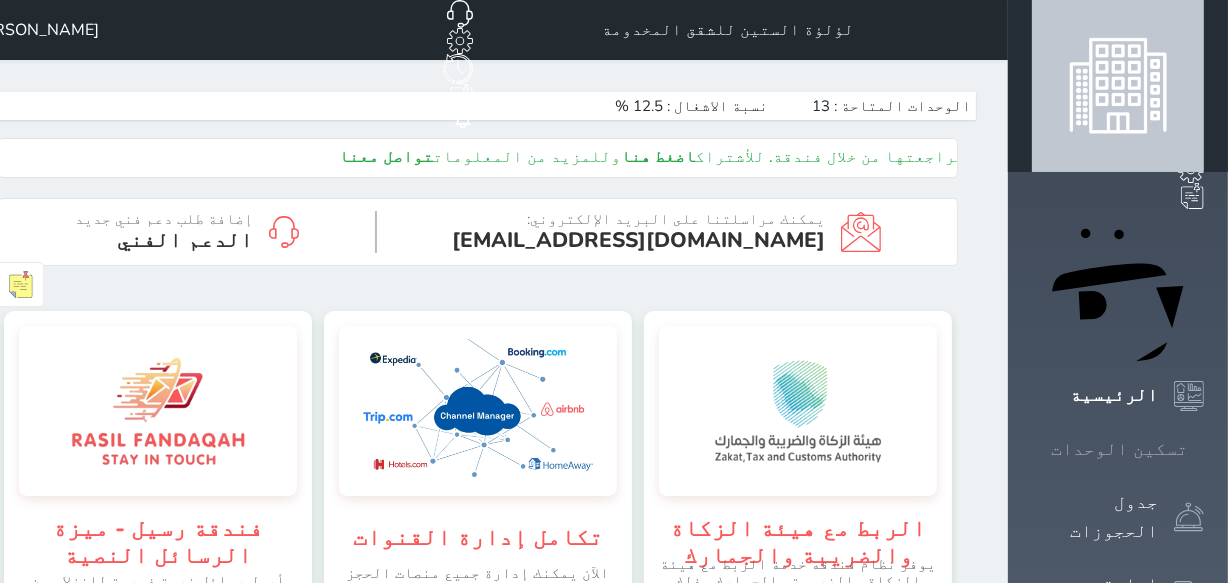 click on "تسكين الوحدات" at bounding box center (1119, 449) 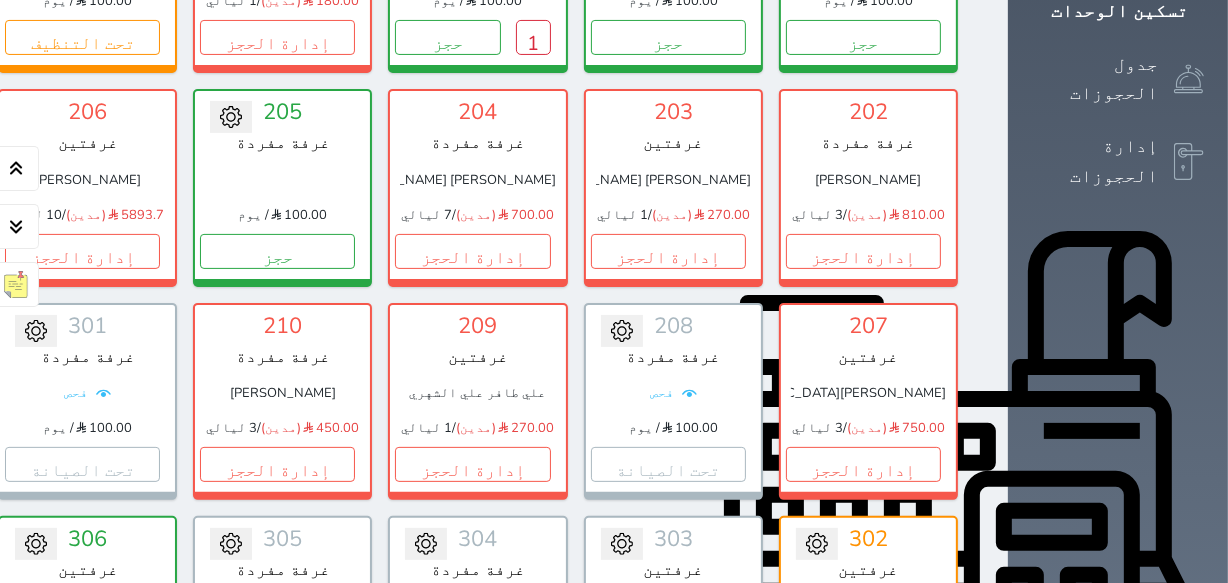 scroll, scrollTop: 441, scrollLeft: 0, axis: vertical 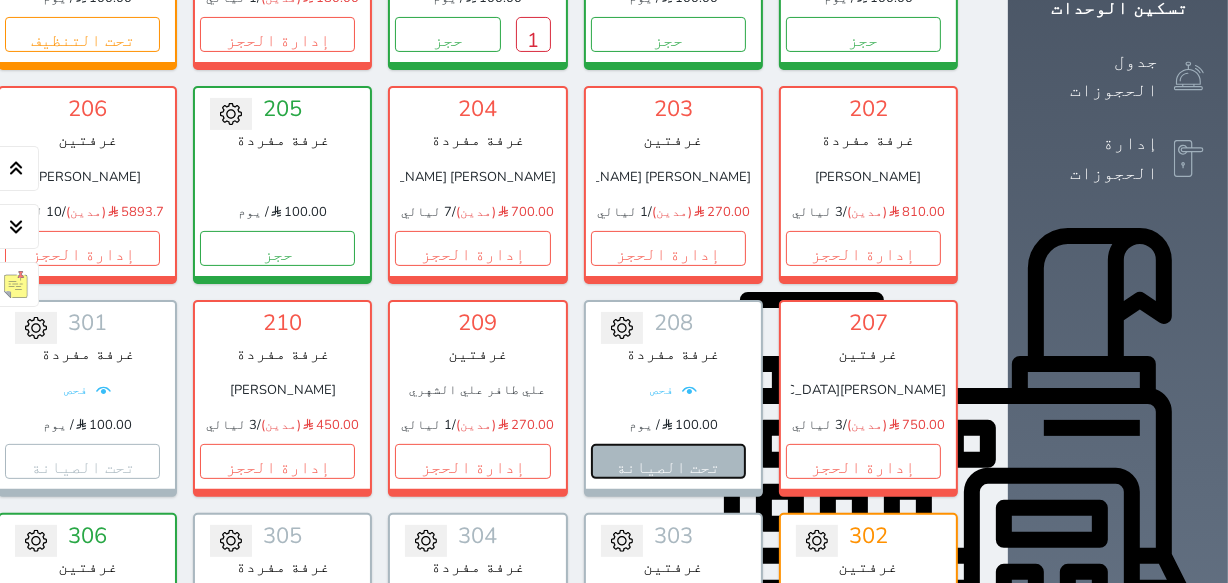 click on "تحت الصيانة" at bounding box center (668, 461) 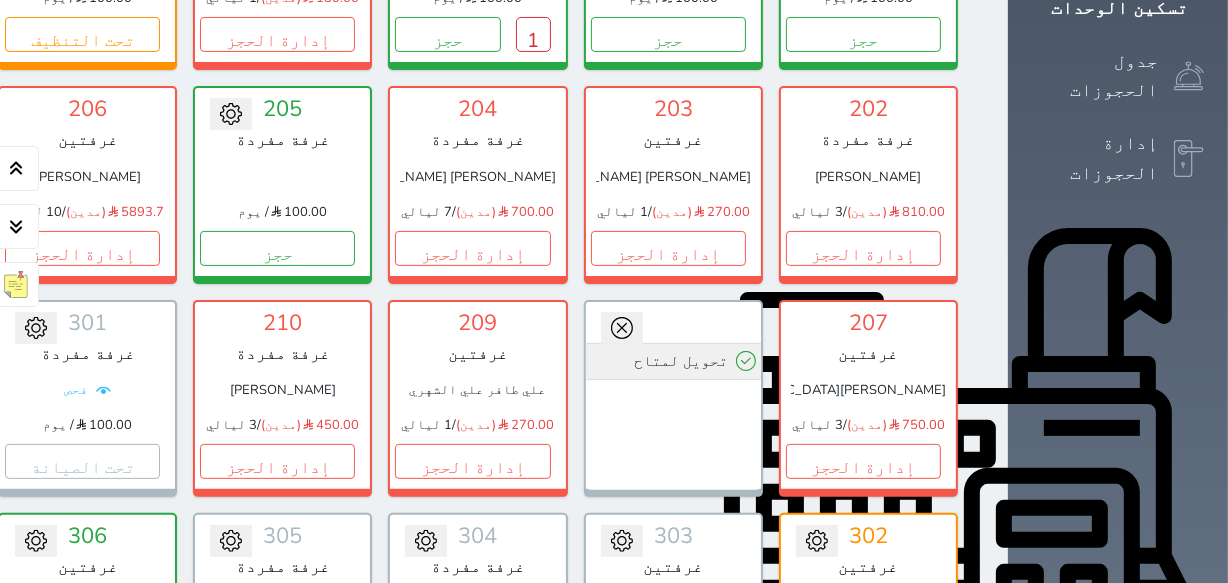 click on "تحويل لمتاح" at bounding box center (673, 361) 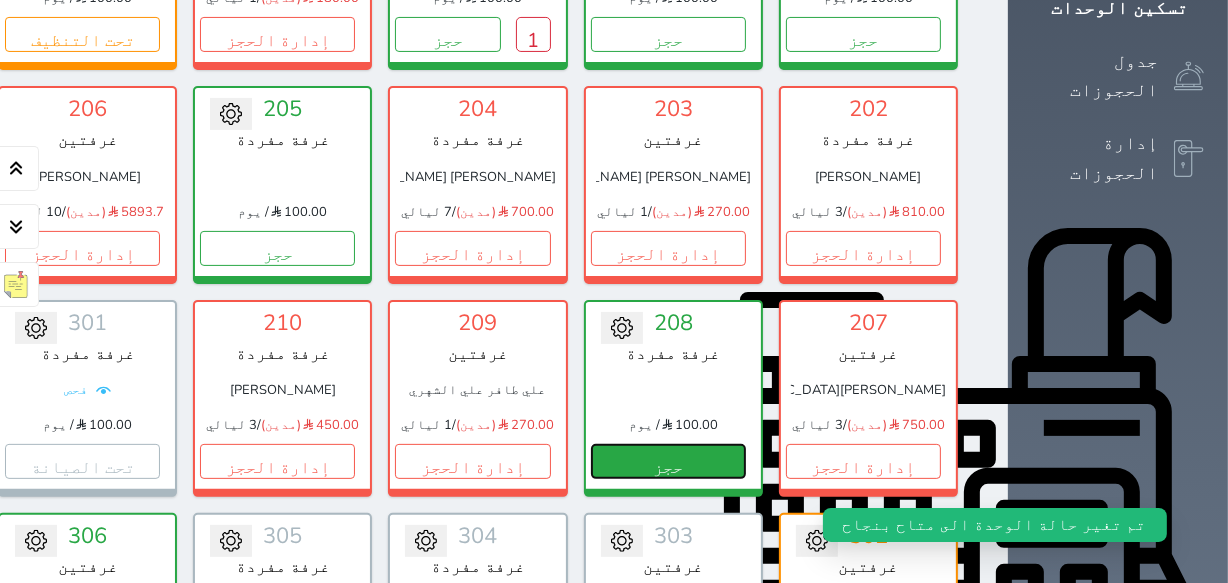 click on "حجز" at bounding box center [668, 461] 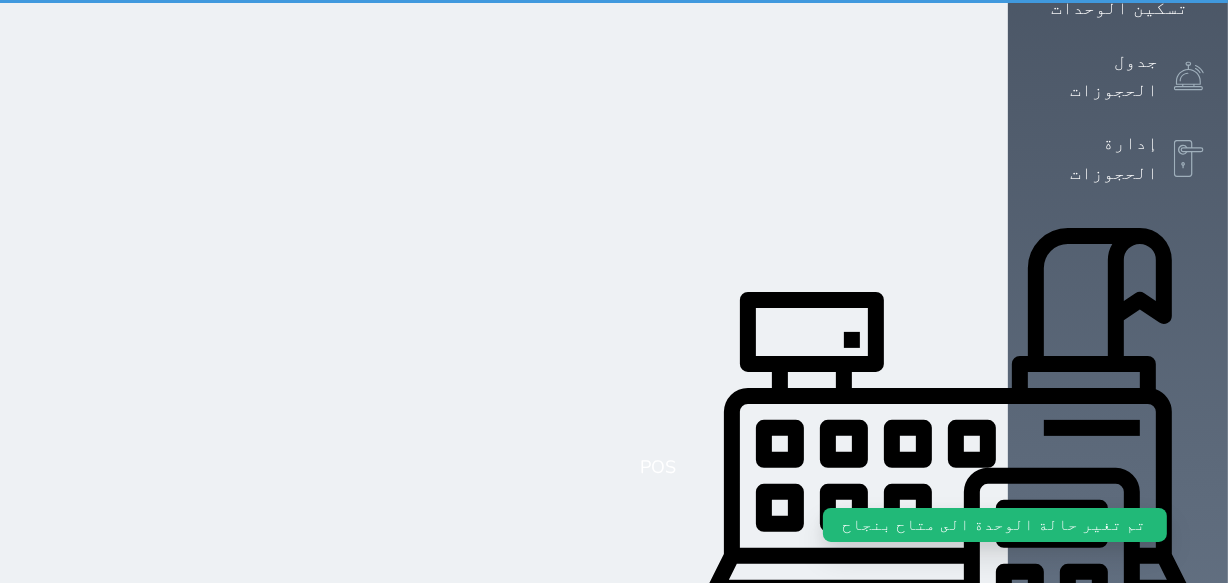 scroll, scrollTop: 0, scrollLeft: 0, axis: both 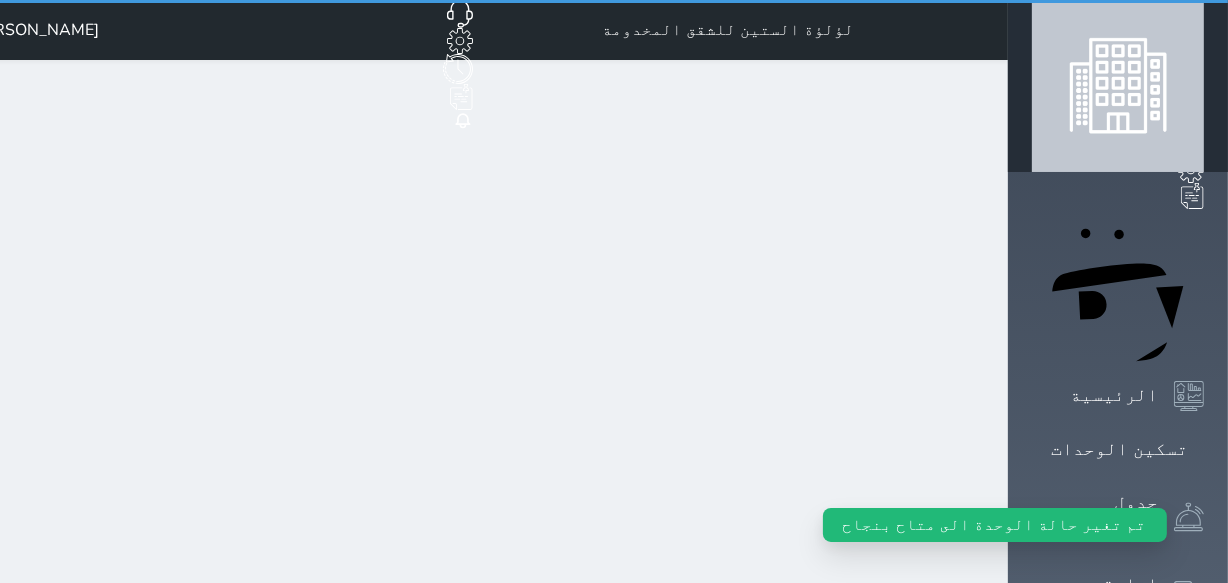 select on "1" 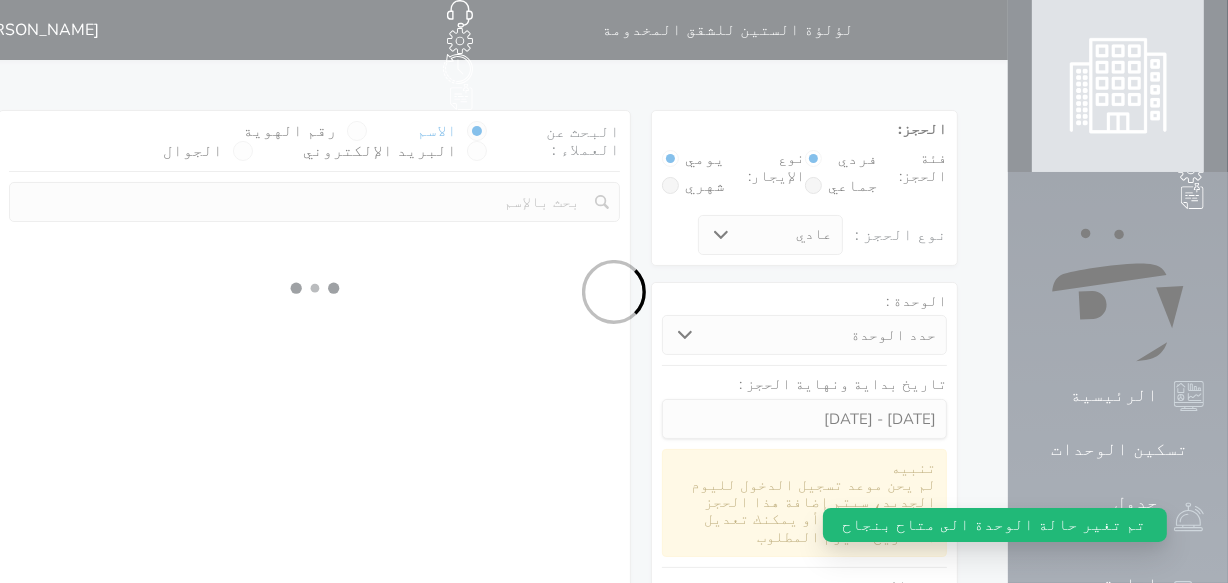 select 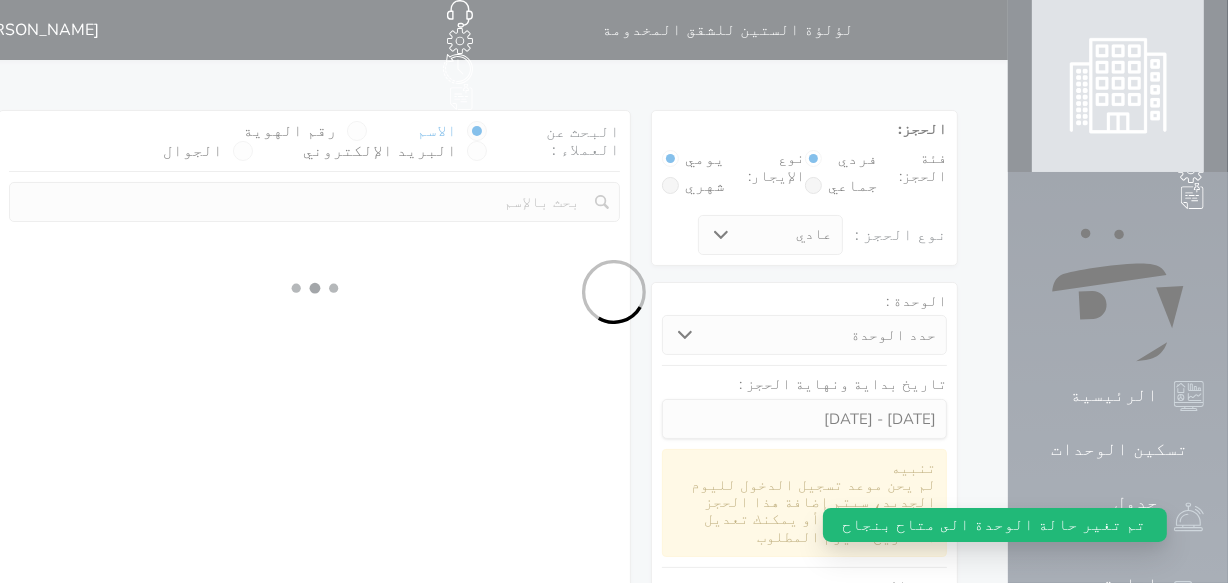 select on "1" 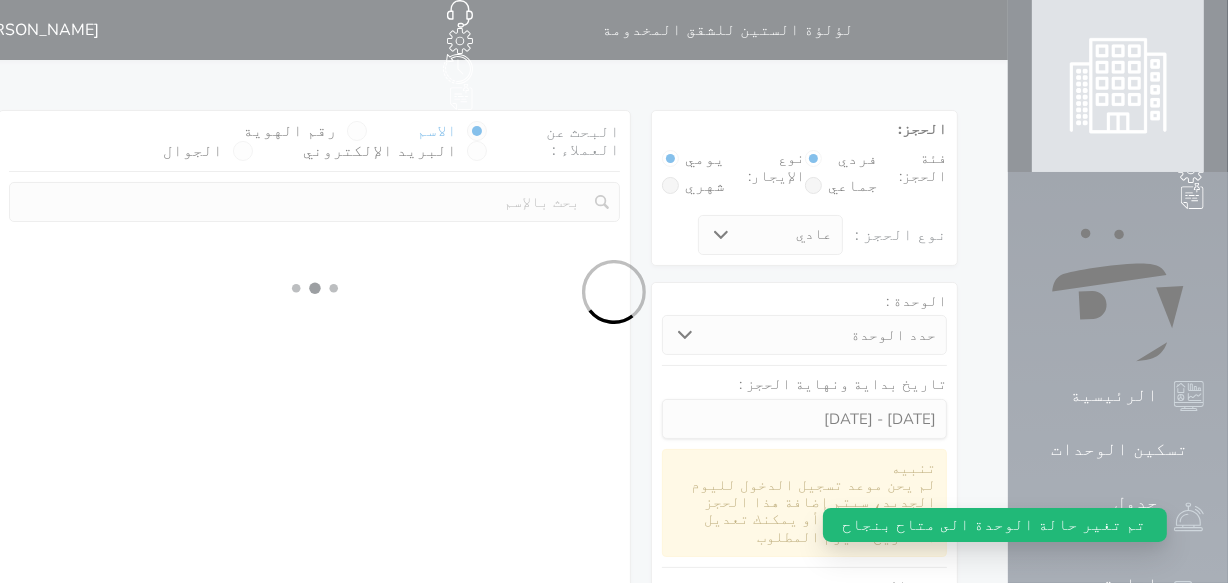 select on "113" 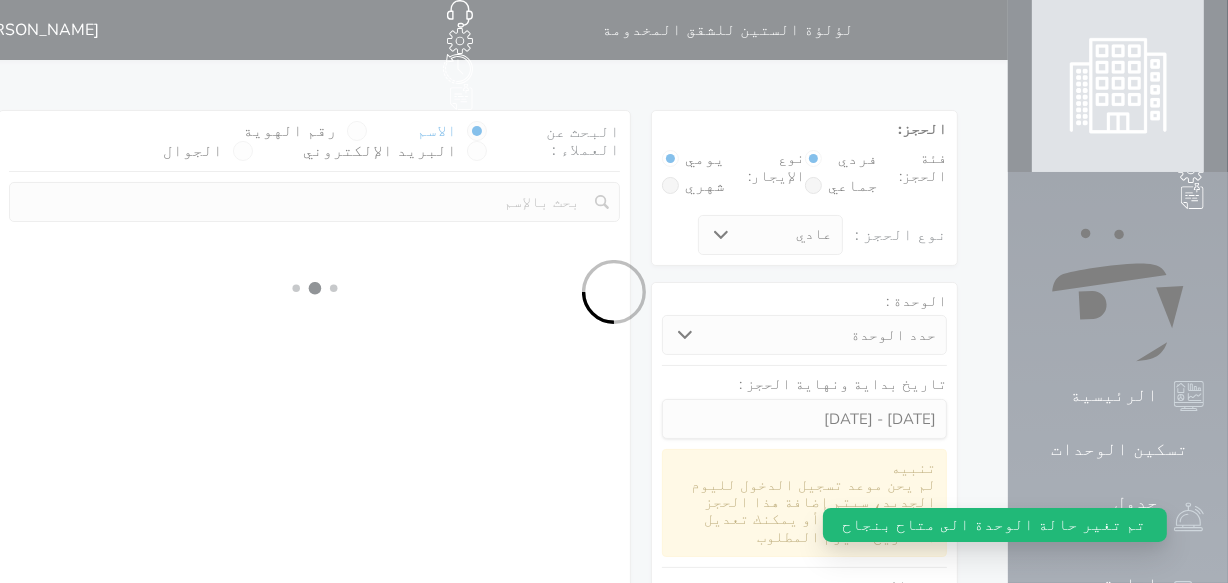 select on "1" 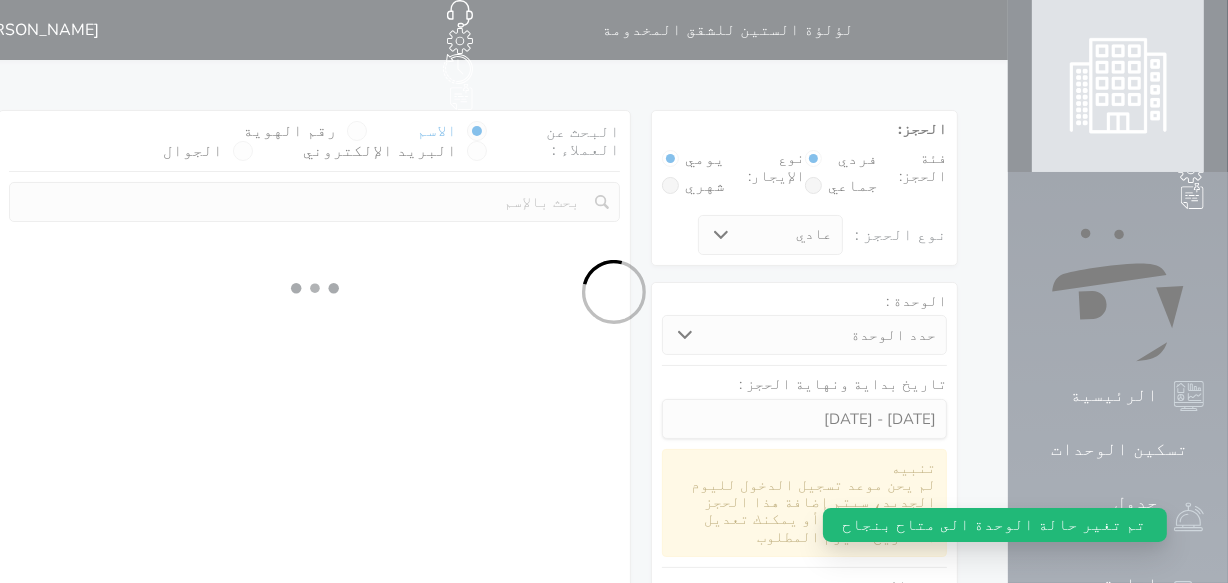 select 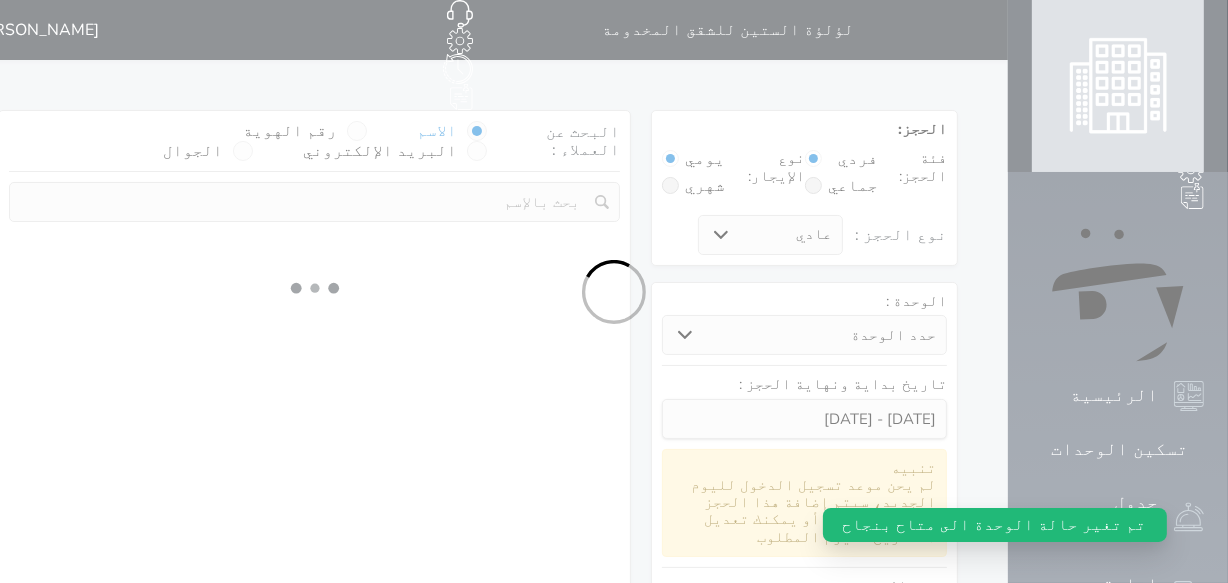 select on "7" 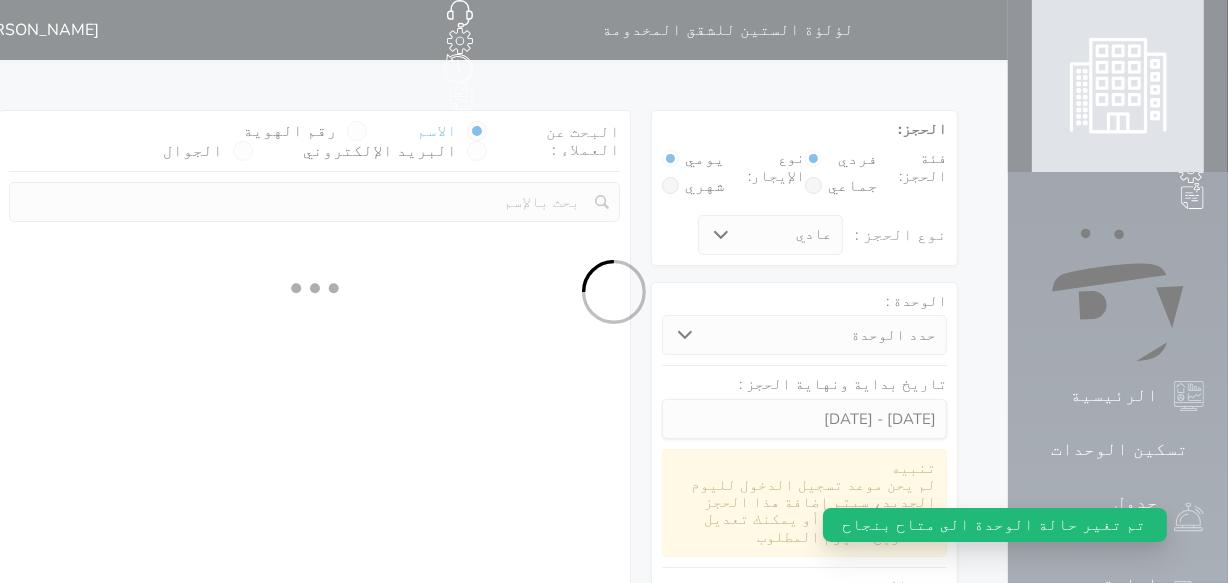 select 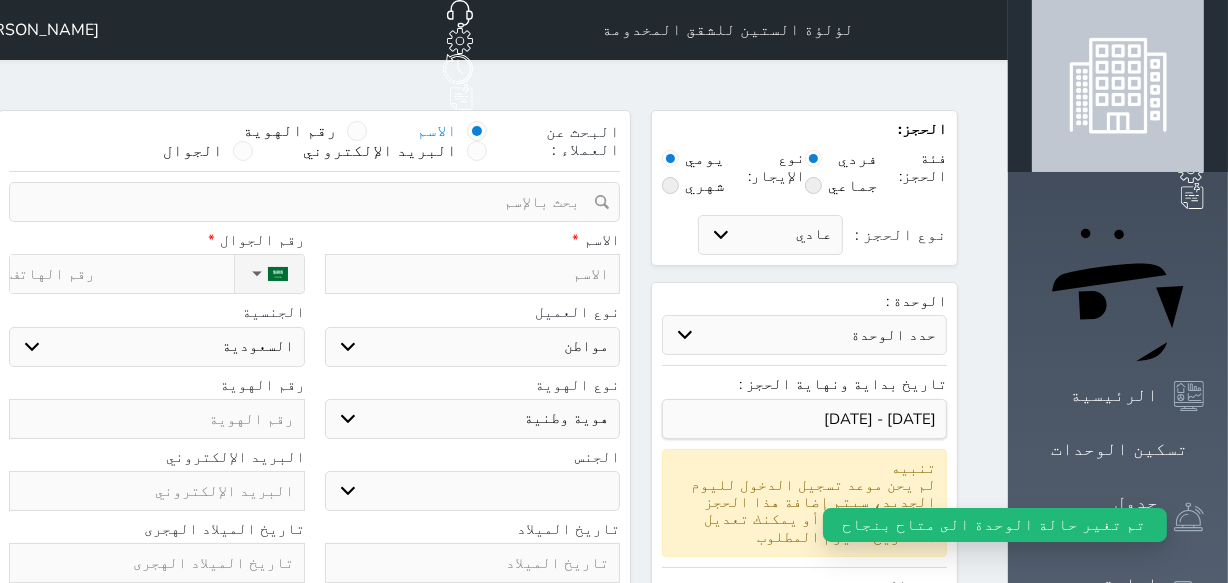 select 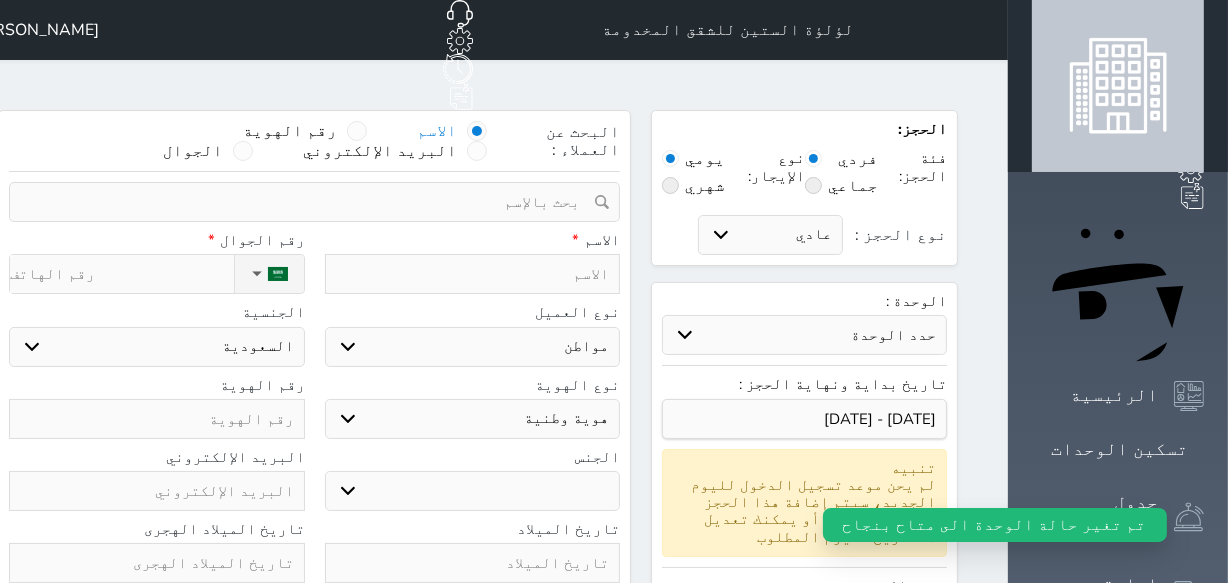 select 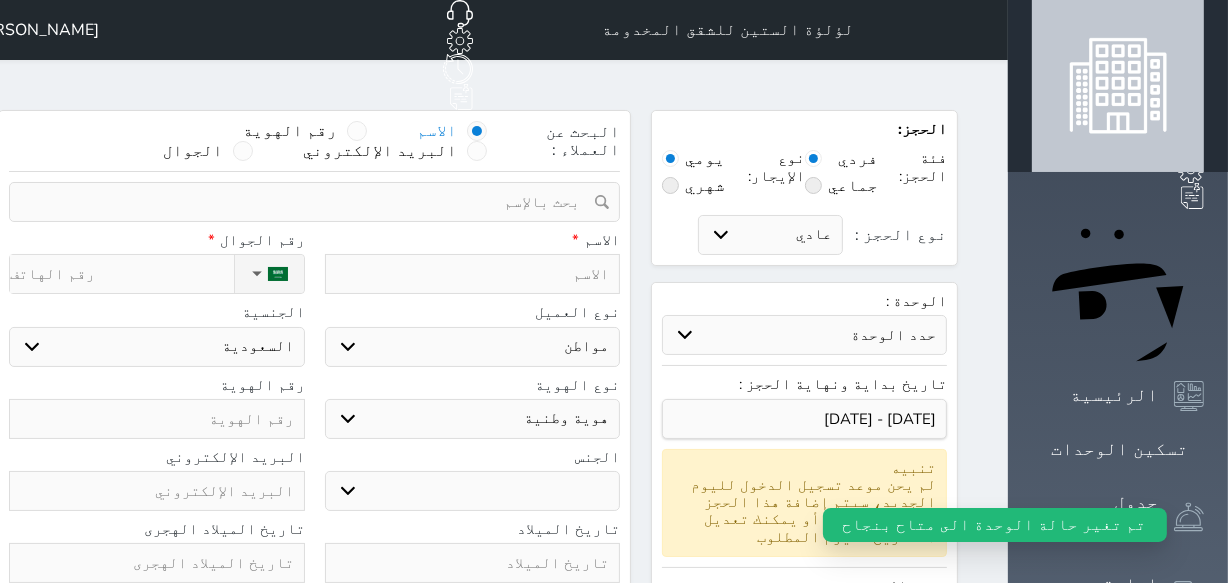 select 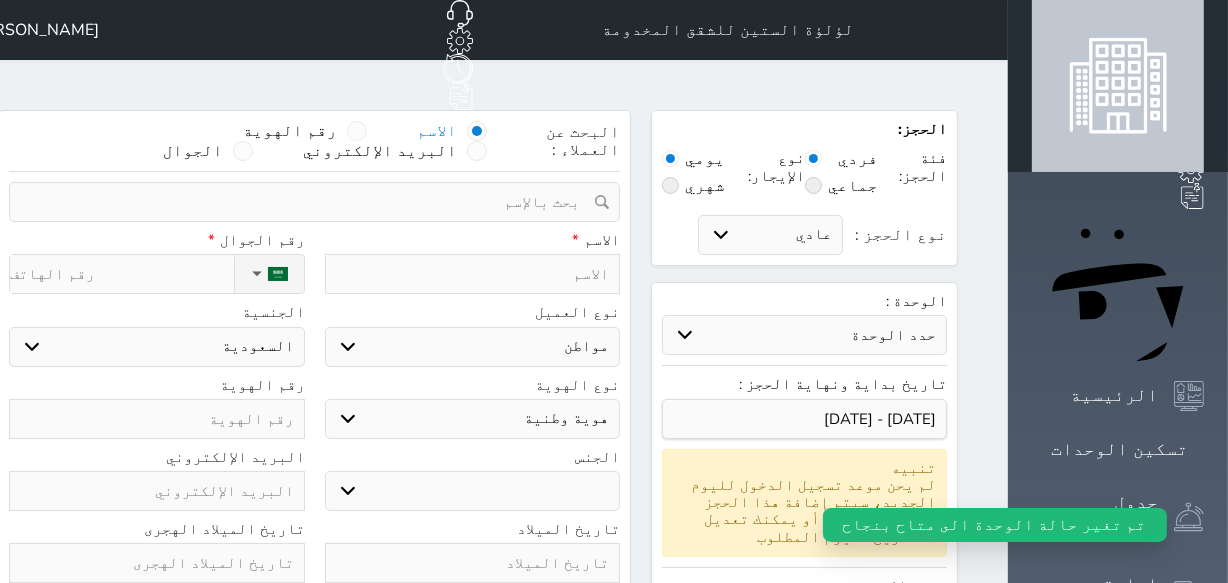 select 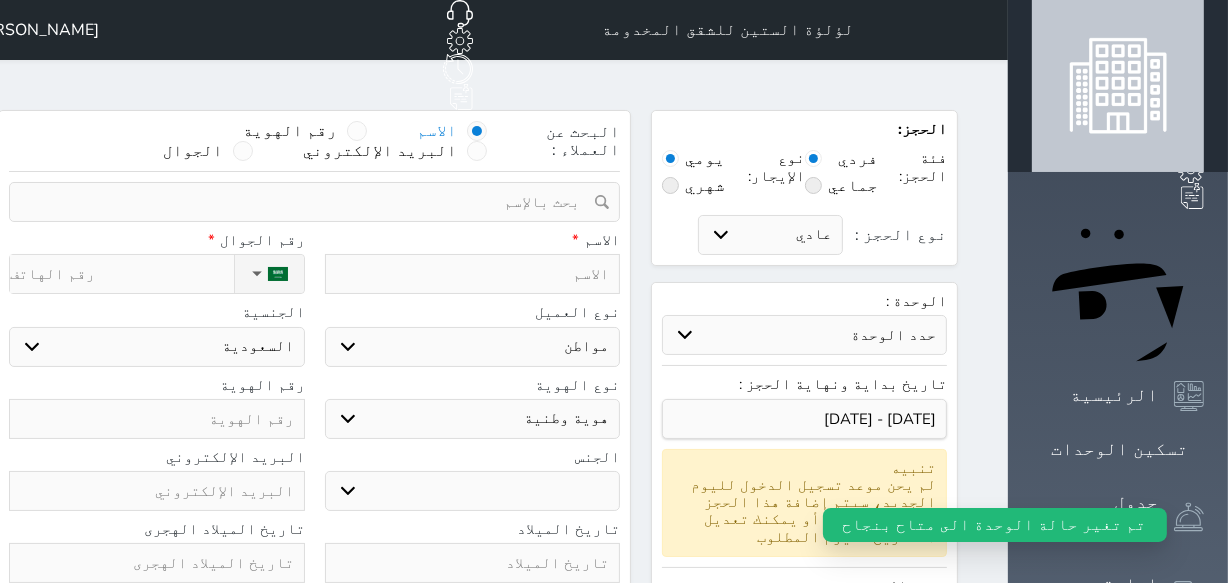 select 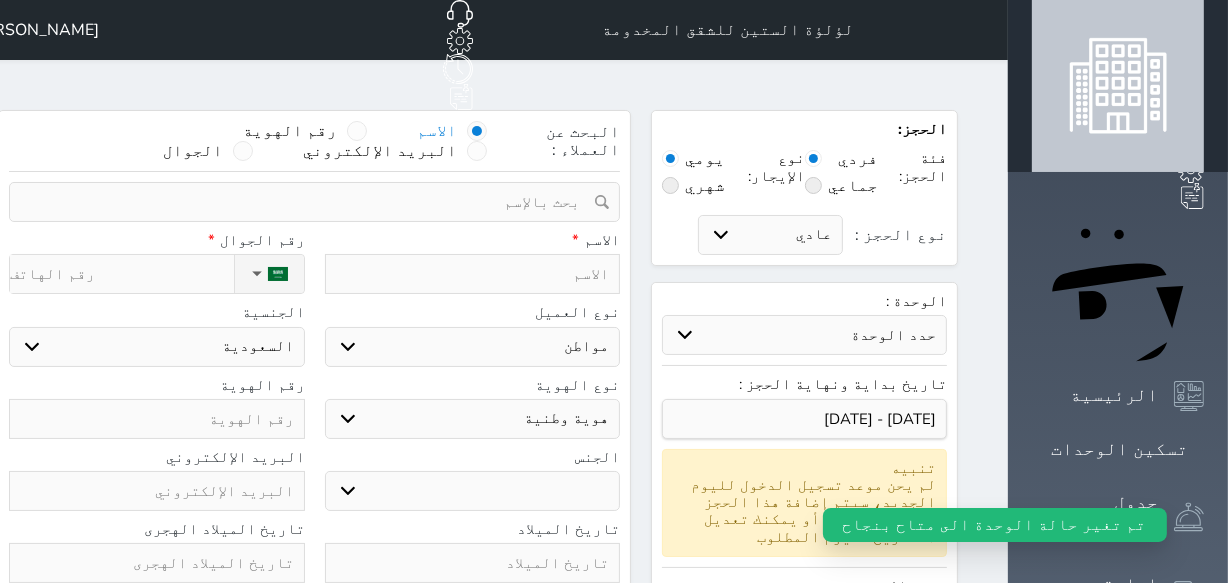 select 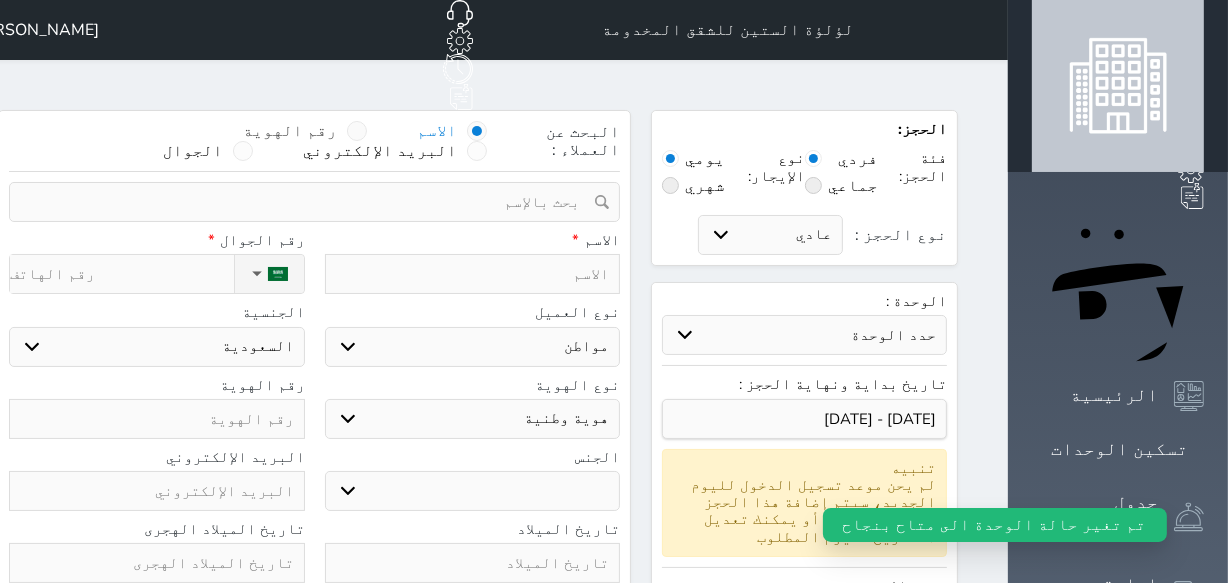 click at bounding box center (357, 131) 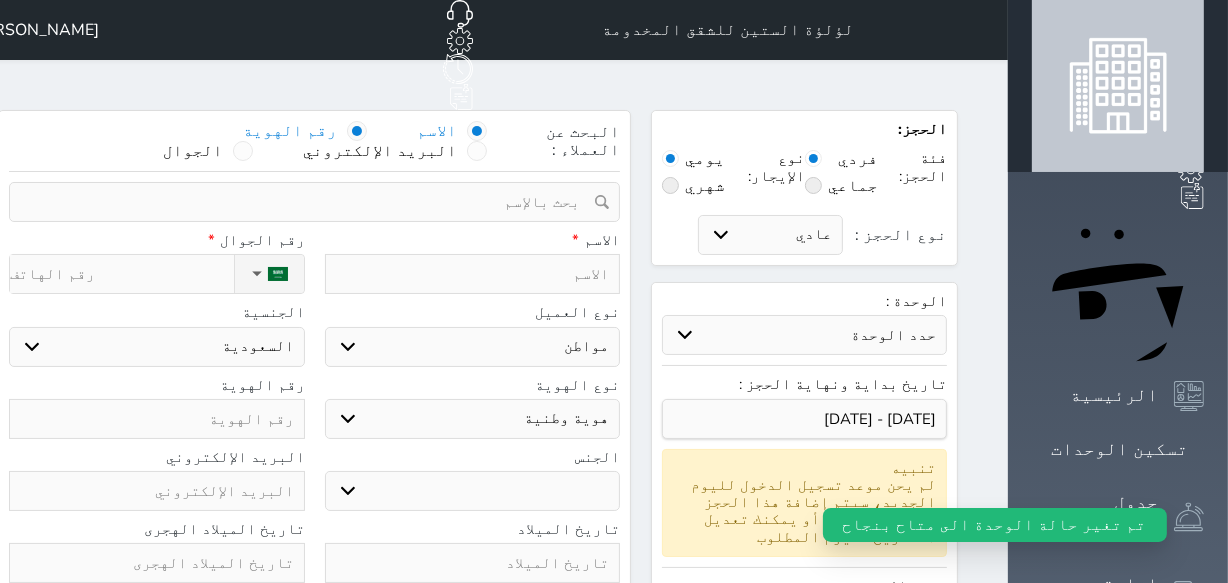select 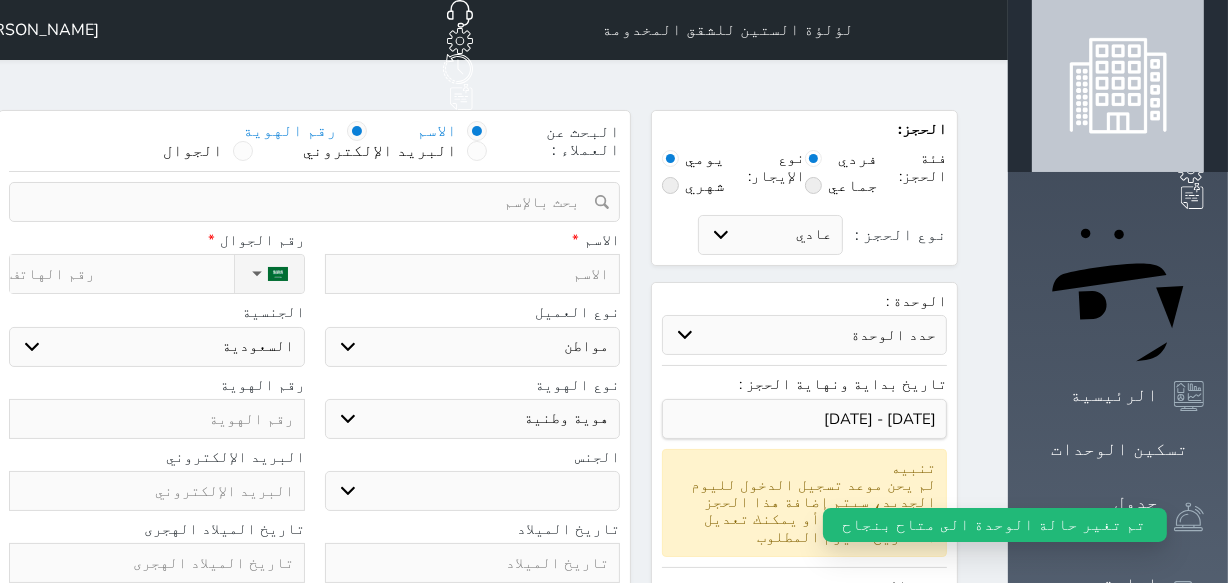 select 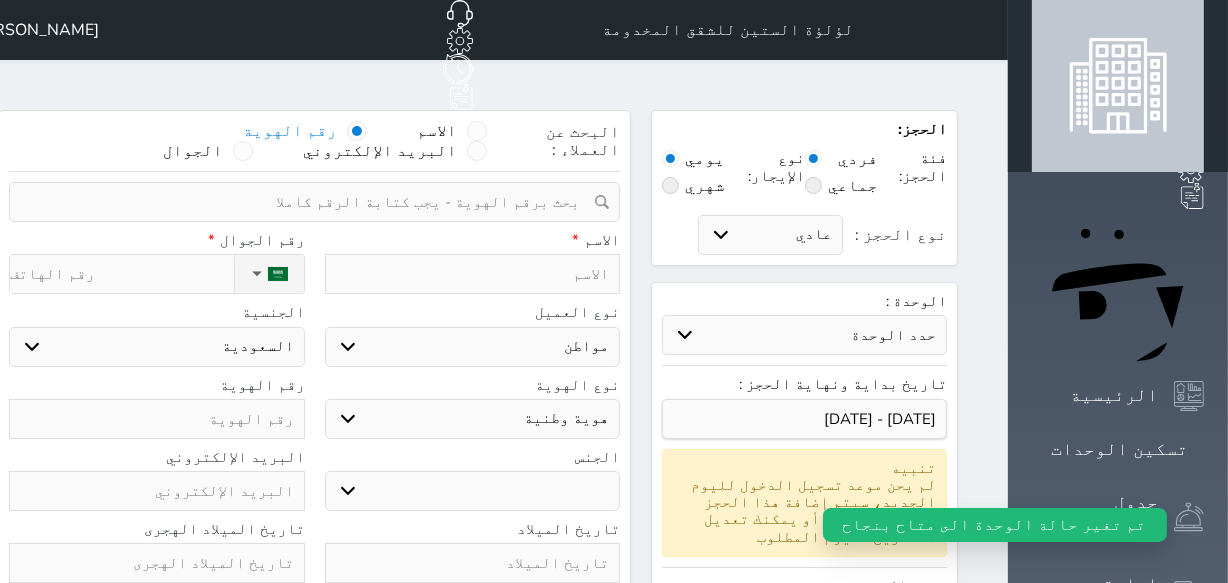 click at bounding box center [307, 202] 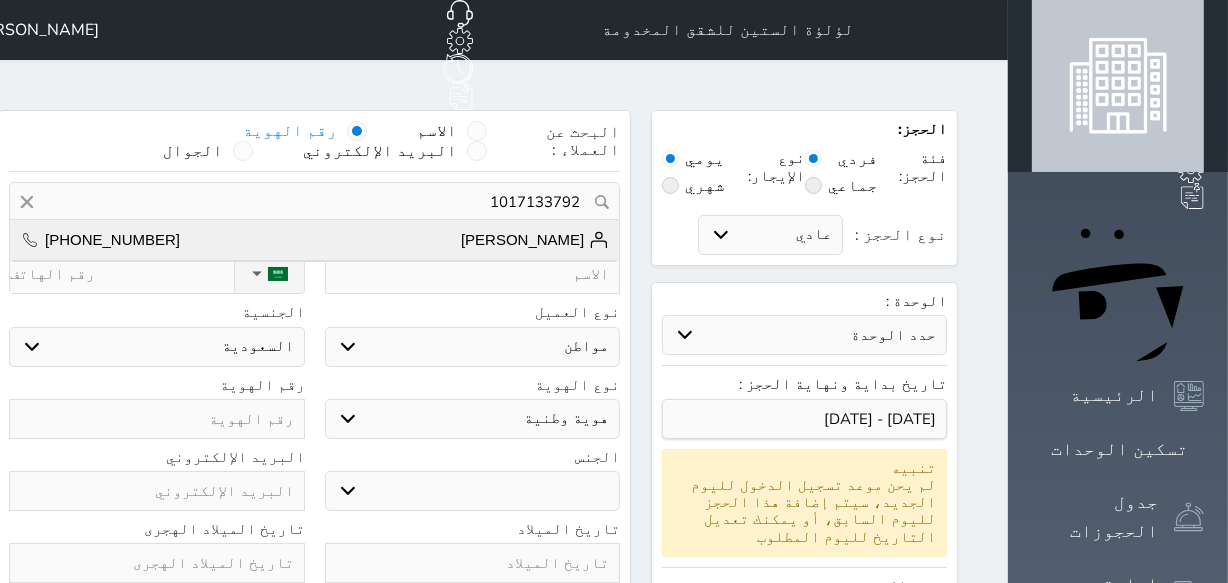 click on "[PERSON_NAME]" at bounding box center [535, 240] 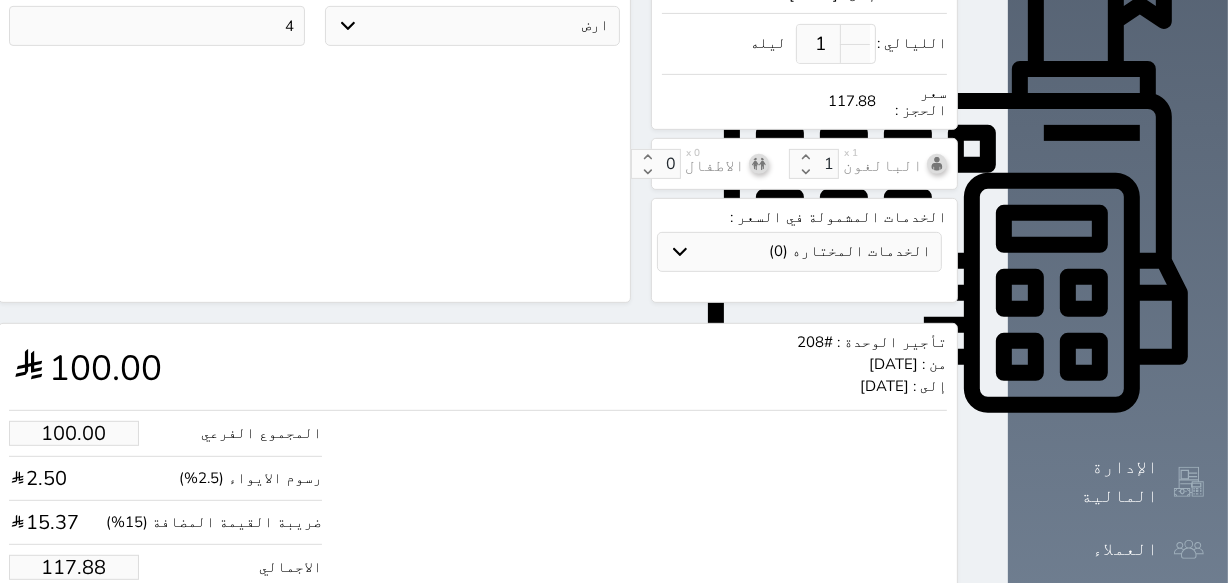 scroll, scrollTop: 748, scrollLeft: 0, axis: vertical 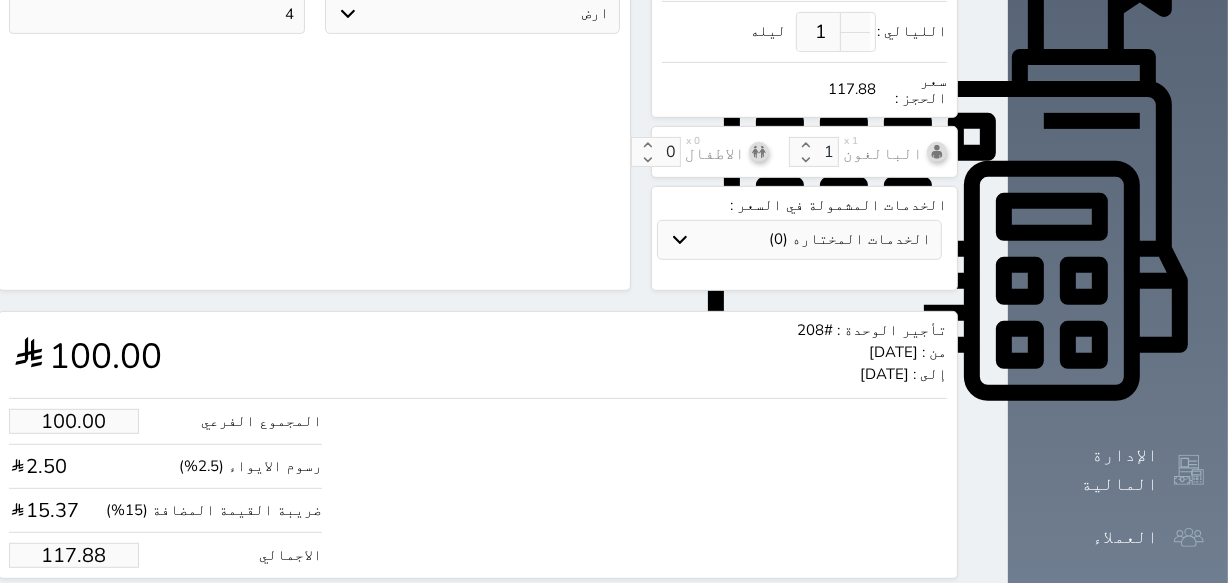 drag, startPoint x: 57, startPoint y: 491, endPoint x: 146, endPoint y: 480, distance: 89.6772 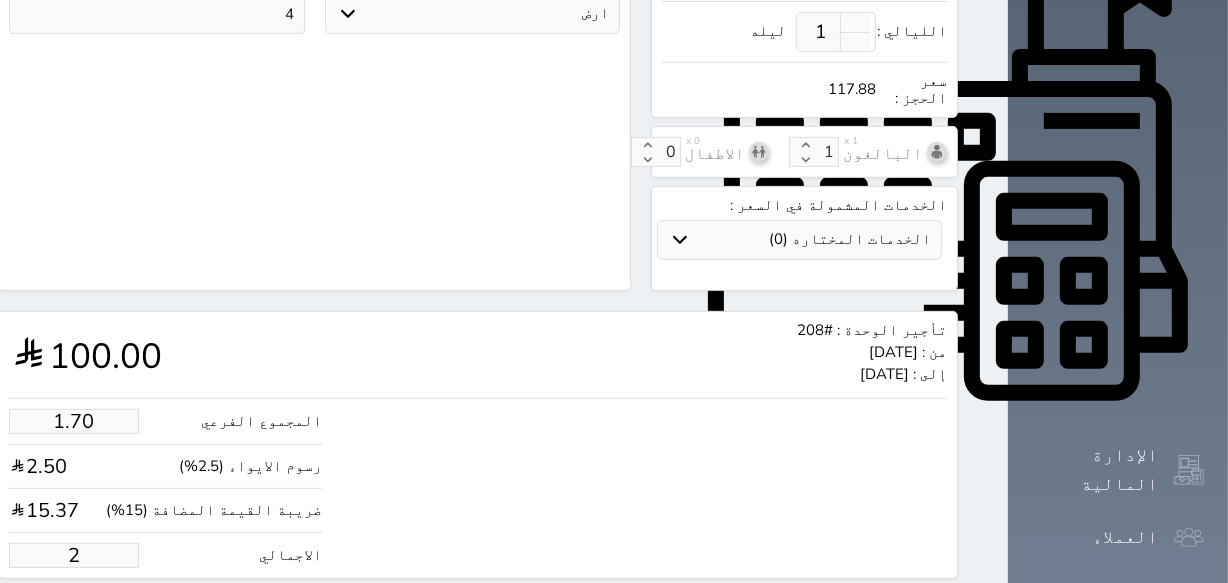type on "19.51" 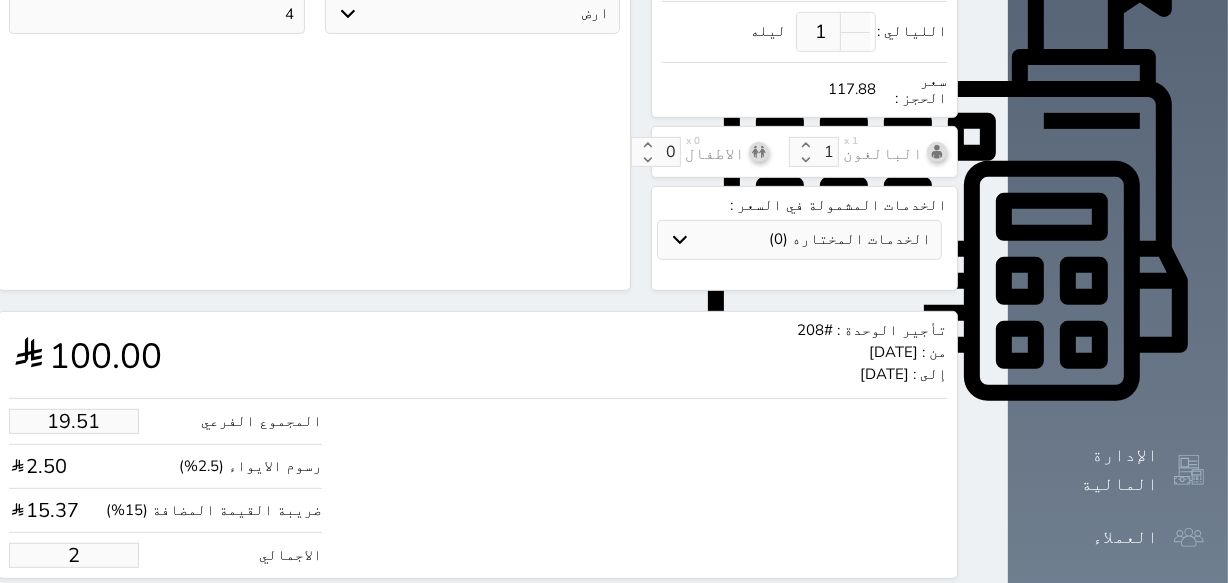 type on "23" 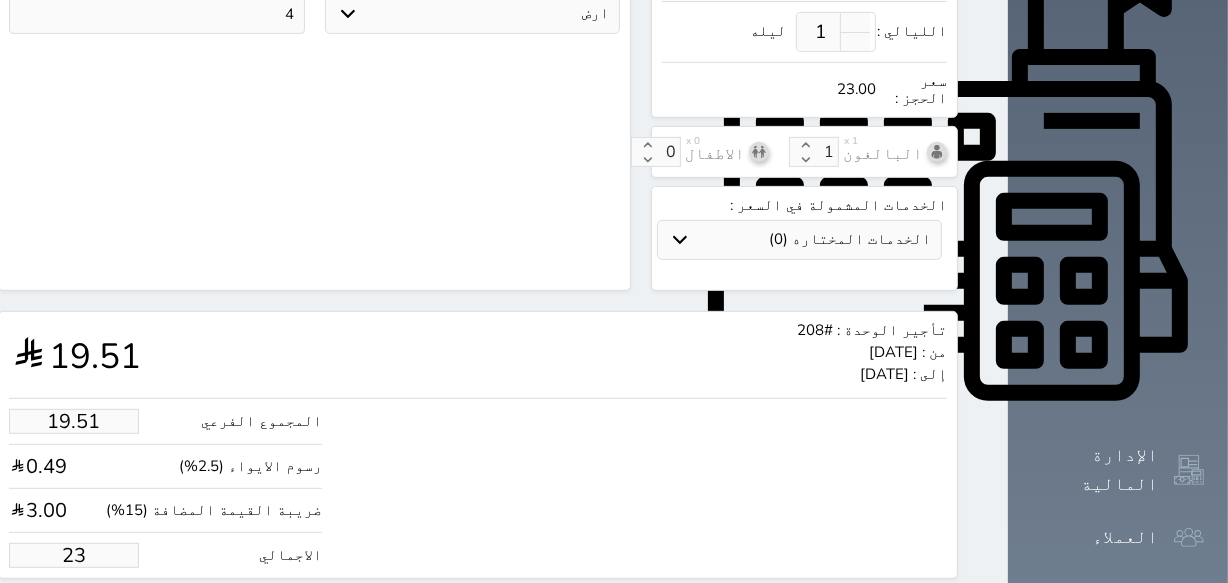 type on "195.12" 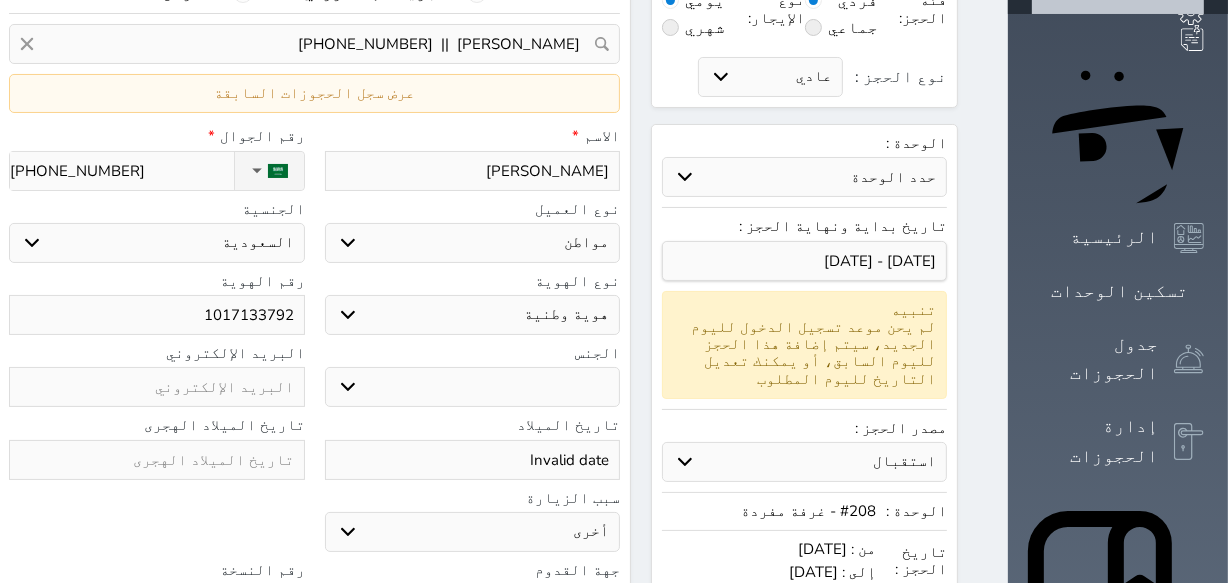 scroll, scrollTop: 111, scrollLeft: 0, axis: vertical 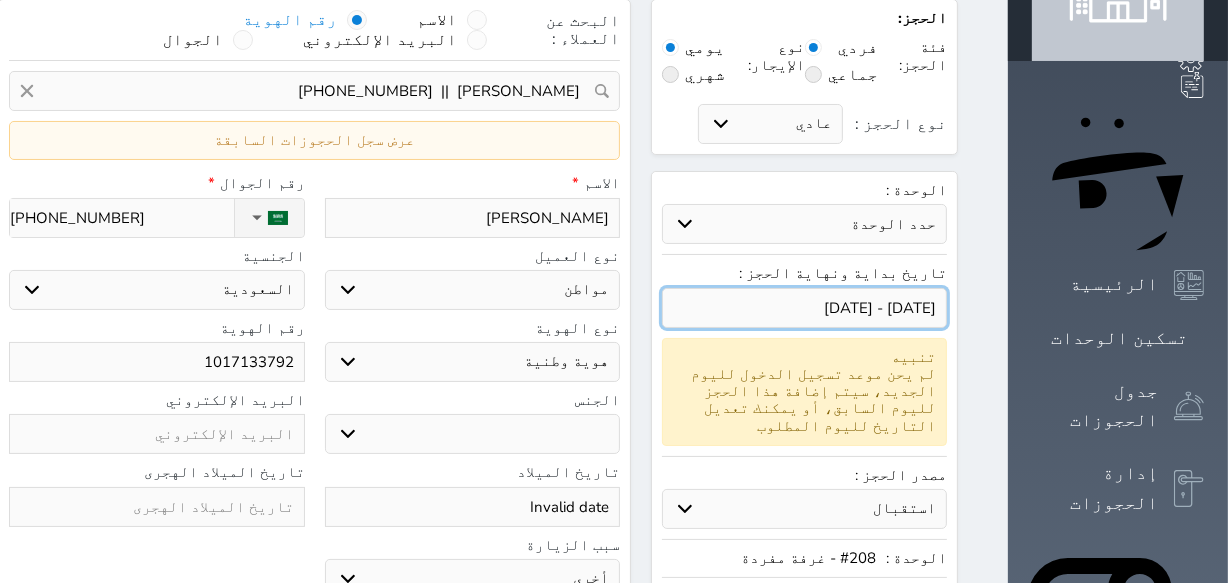 type on "230.00" 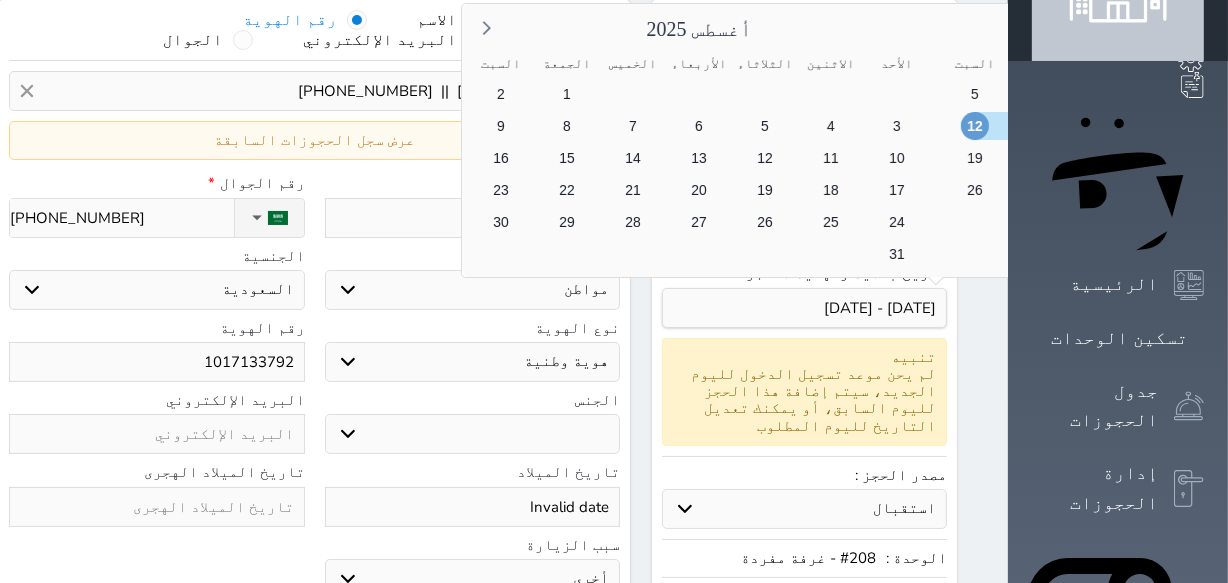drag, startPoint x: 787, startPoint y: 430, endPoint x: 749, endPoint y: 429, distance: 38.013157 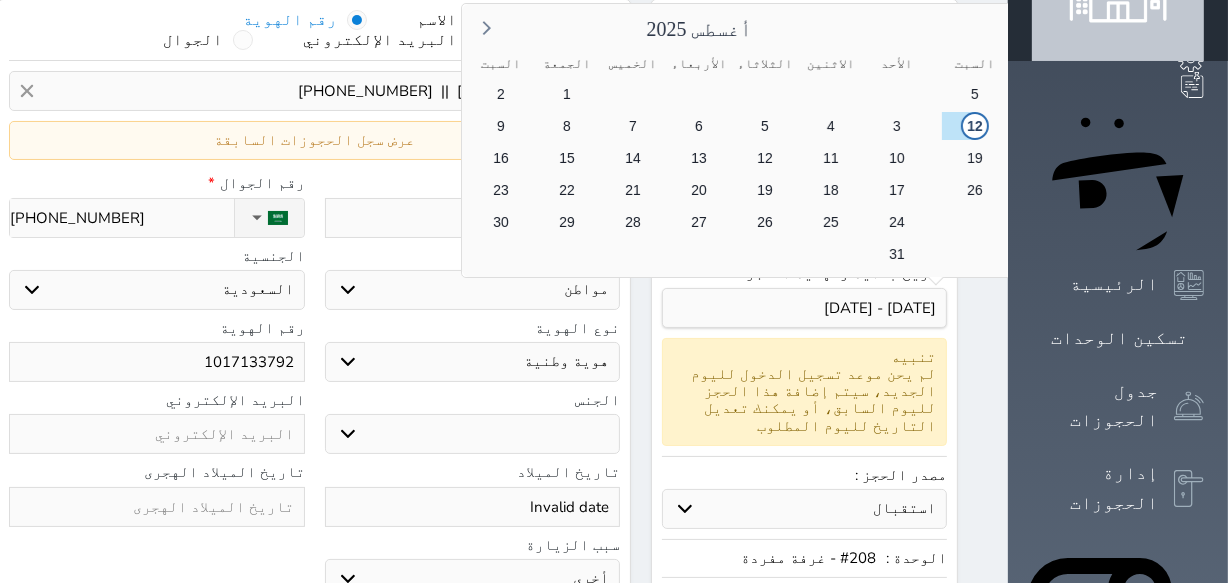click on "13" at bounding box center [1371, 158] 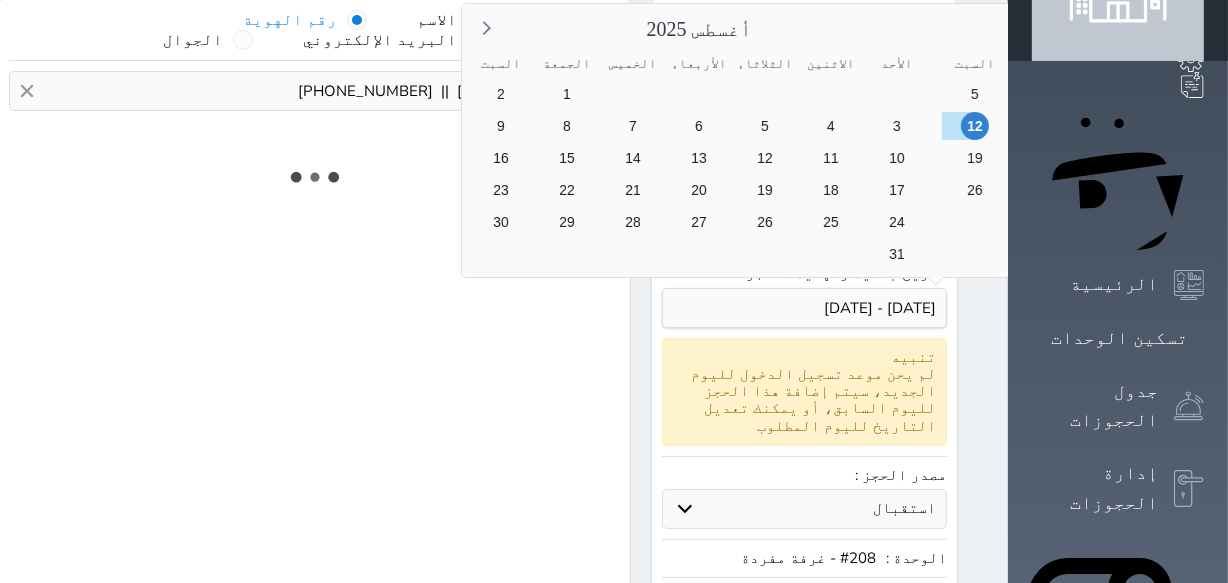 select on "1" 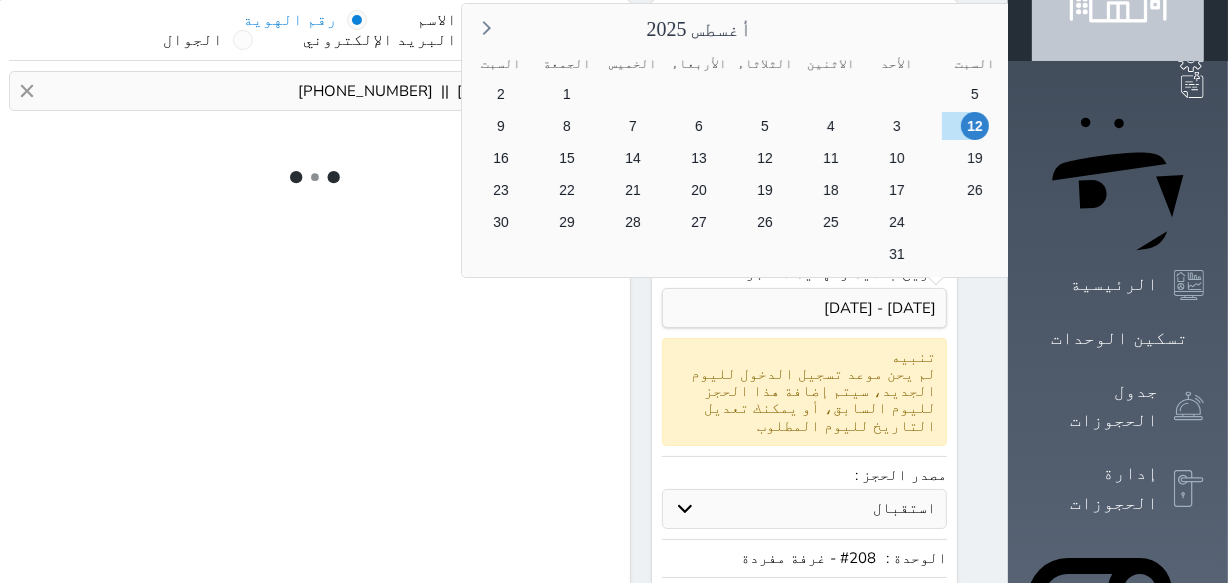 select on "113" 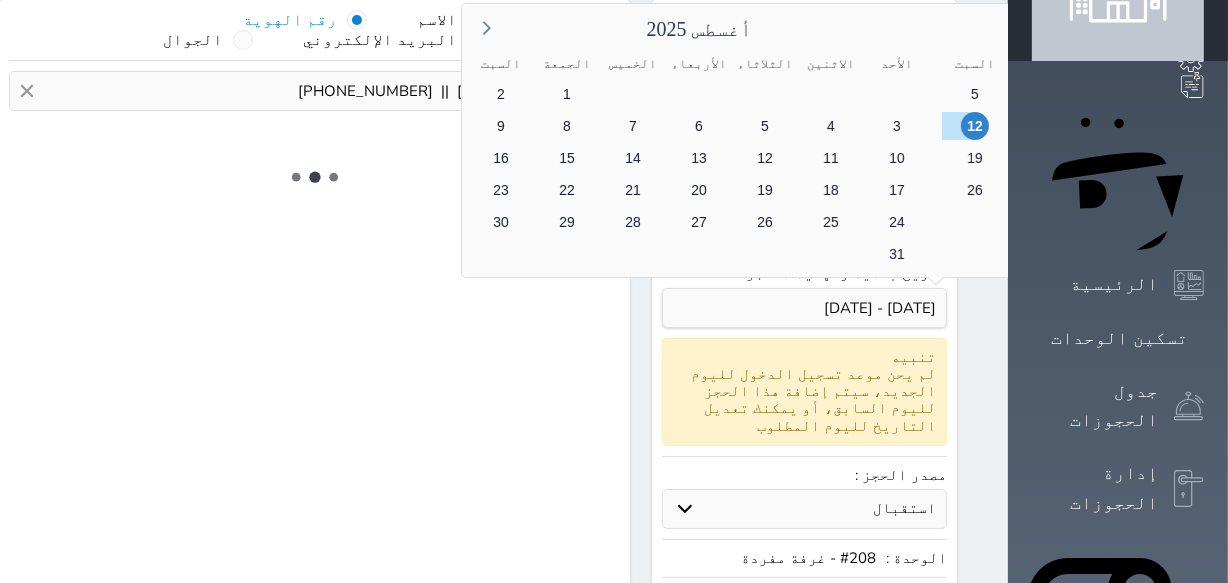 select on "1" 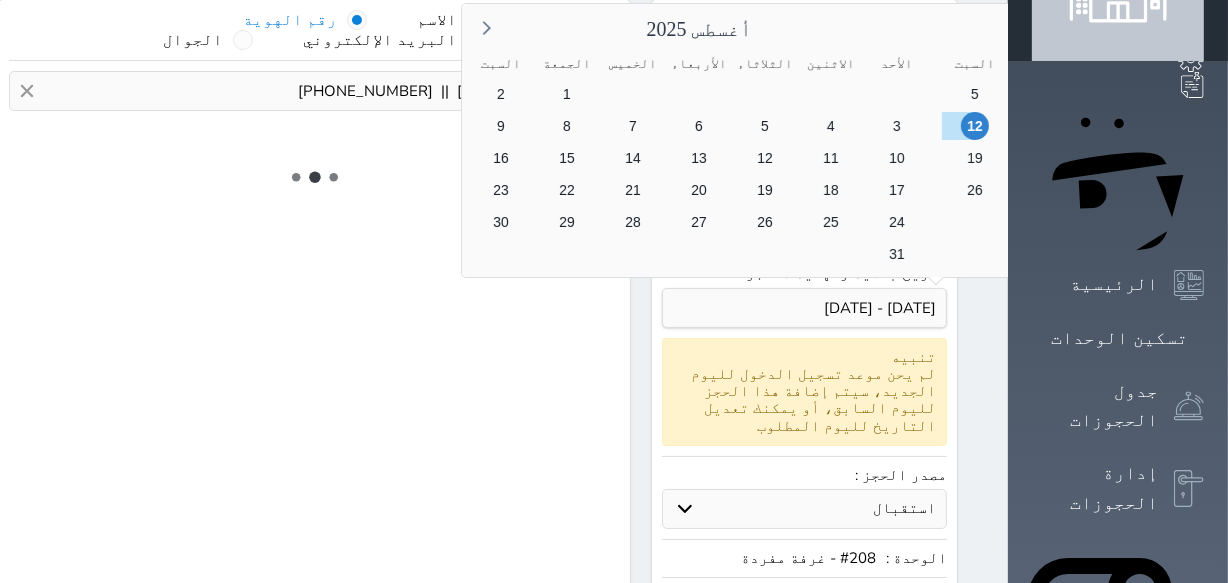 select on "7" 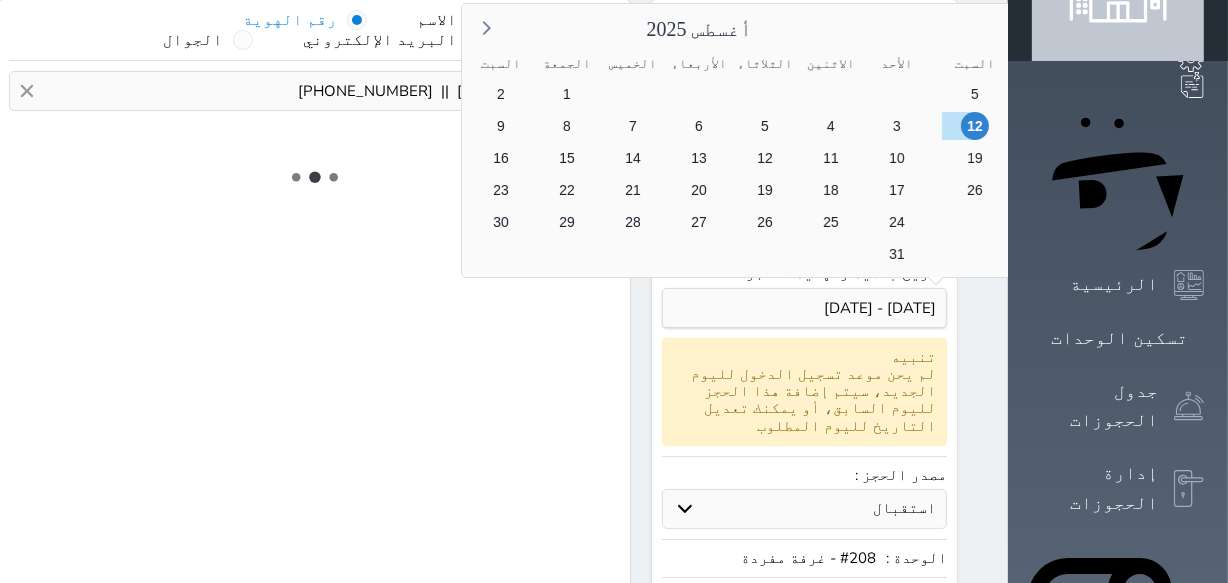 select on "9" 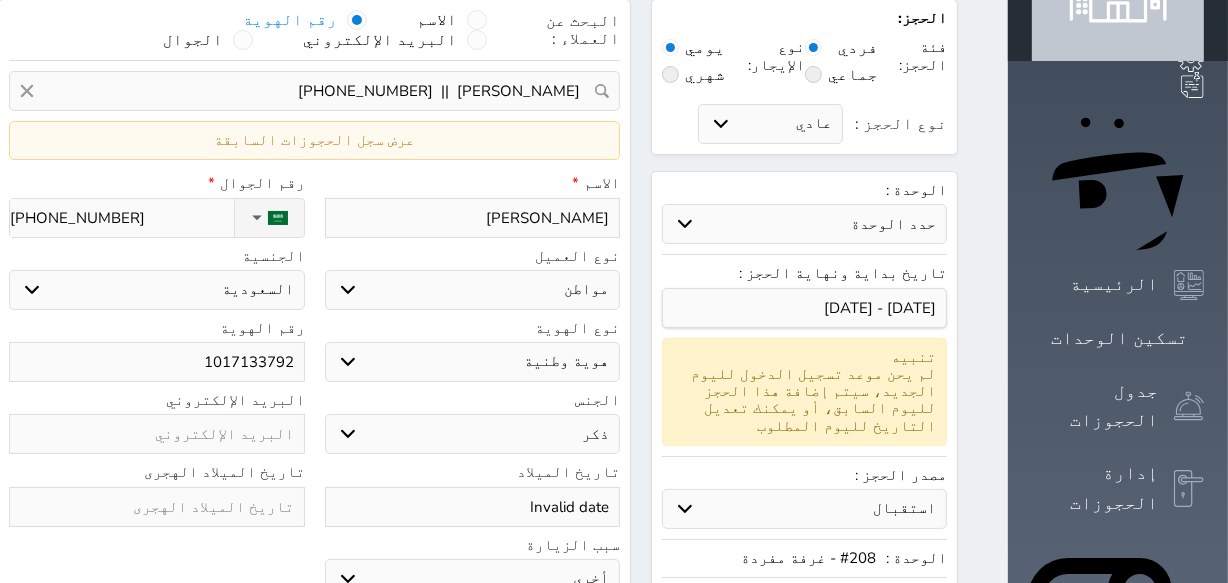 select on "12863" 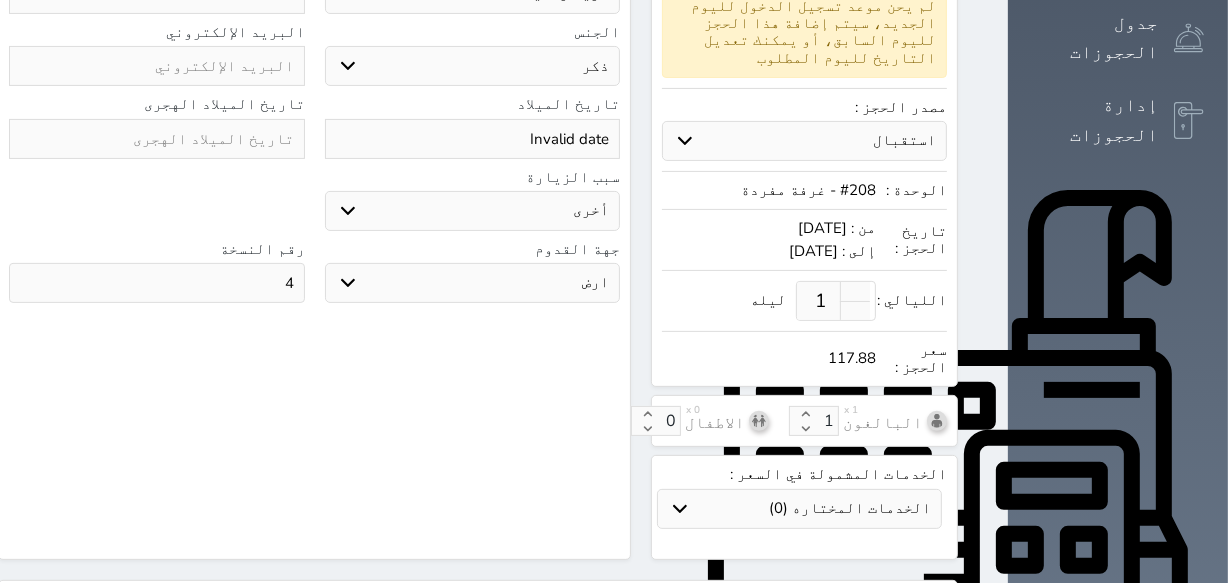 scroll, scrollTop: 748, scrollLeft: 0, axis: vertical 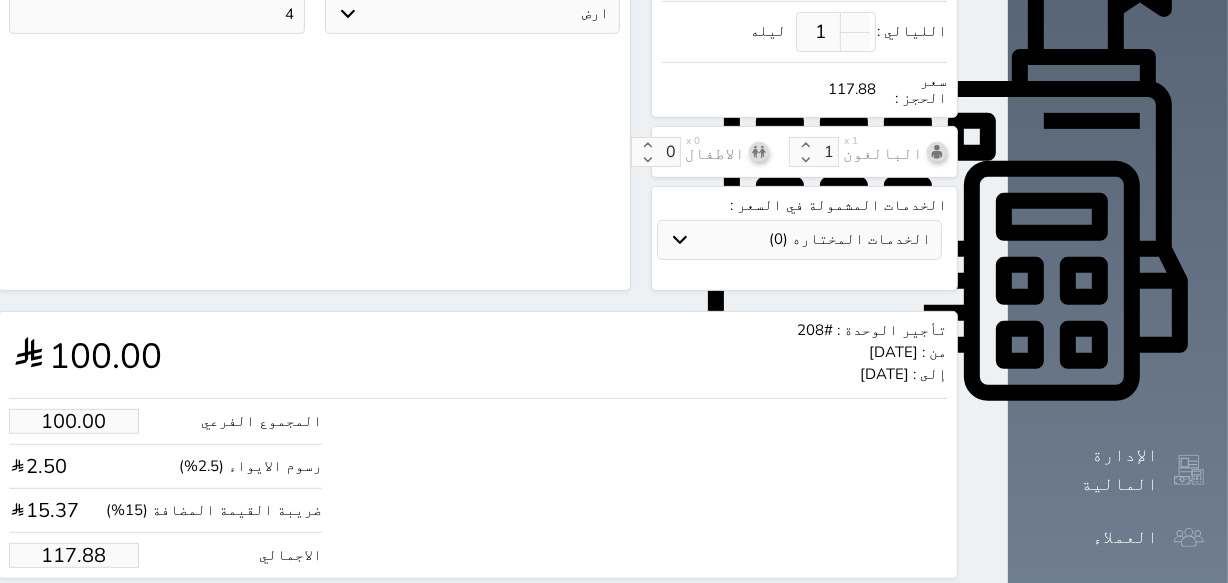 drag, startPoint x: 54, startPoint y: 476, endPoint x: 116, endPoint y: 479, distance: 62.072536 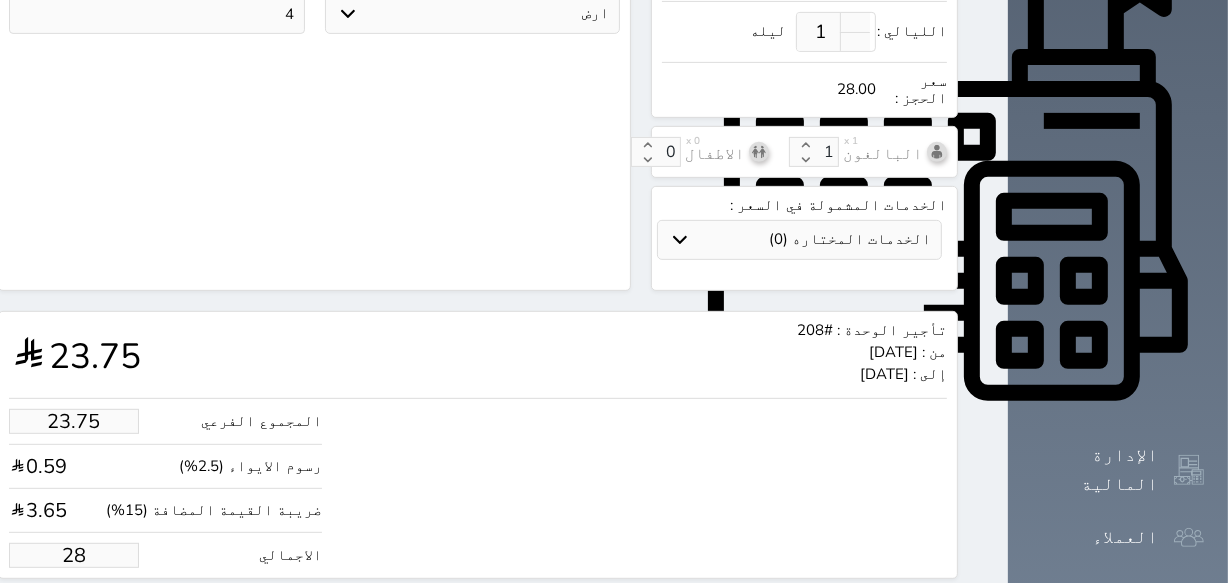 type on "201.91" 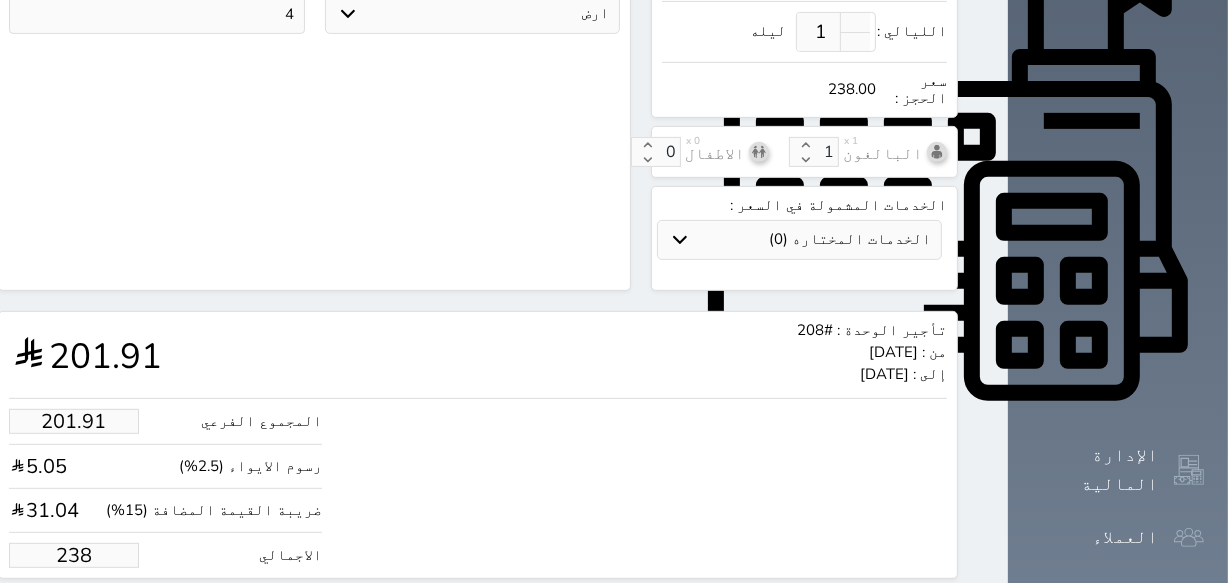 type on "1958.01" 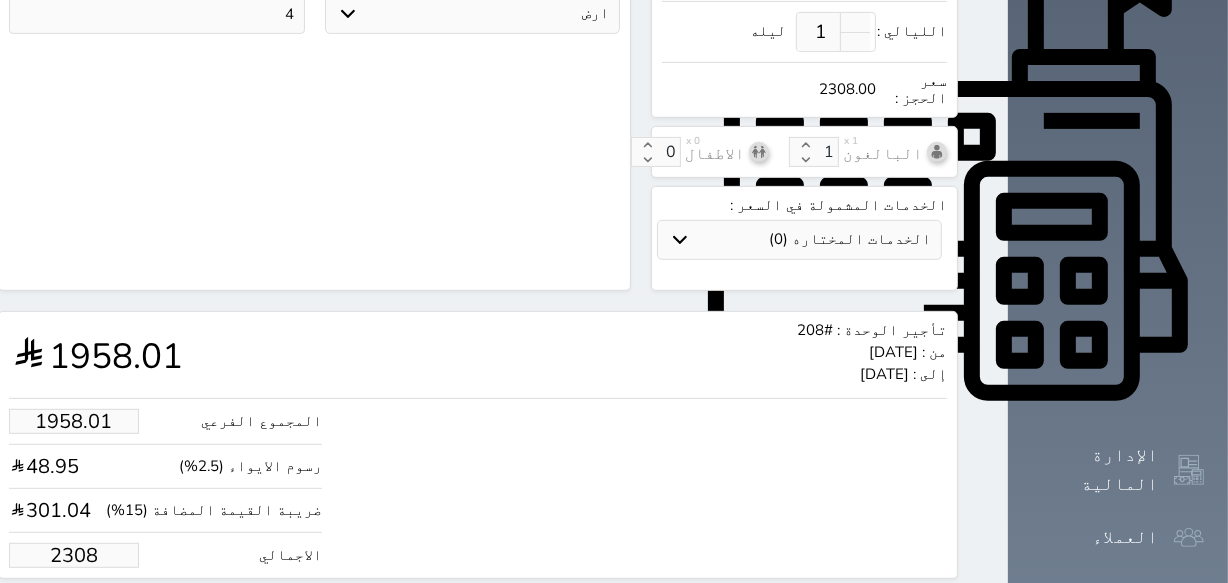 type on "201.91" 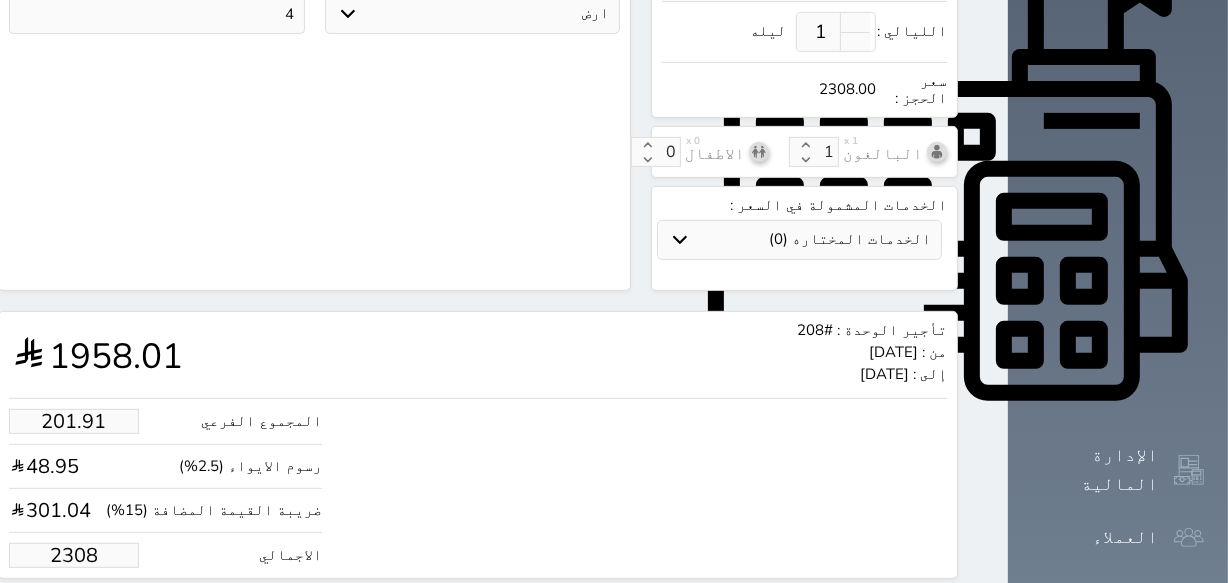 type on "238" 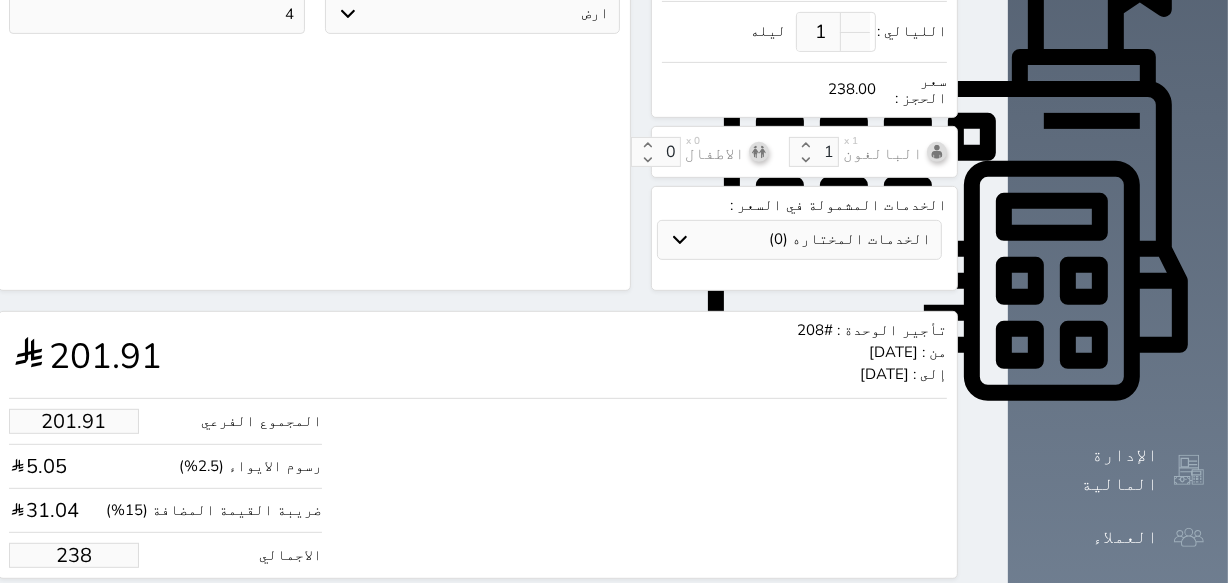 type on "23.75" 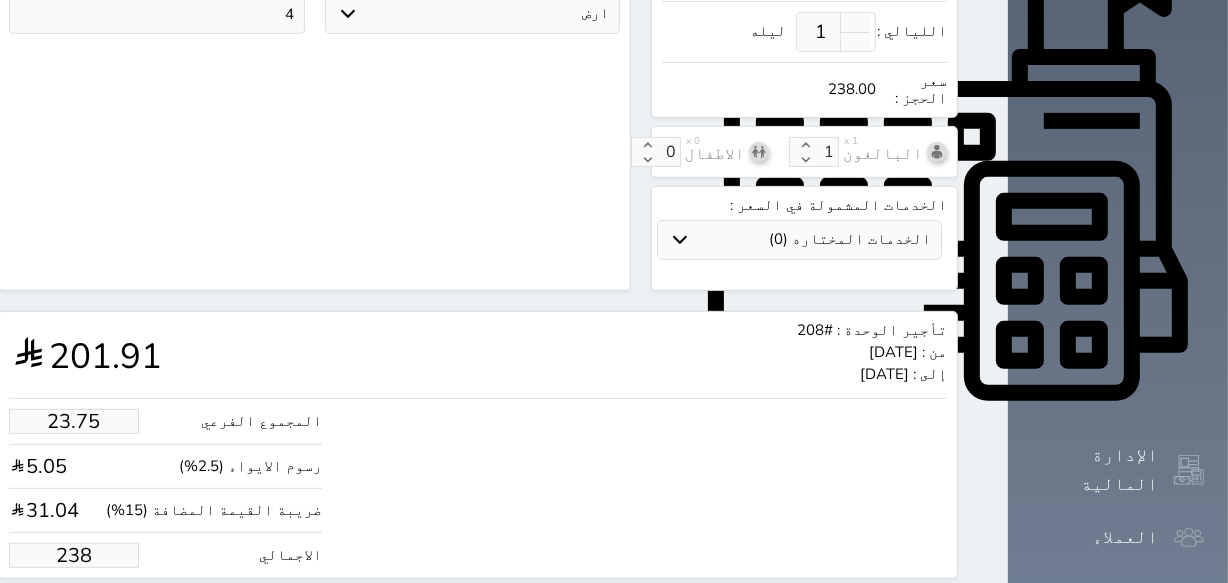 type on "28" 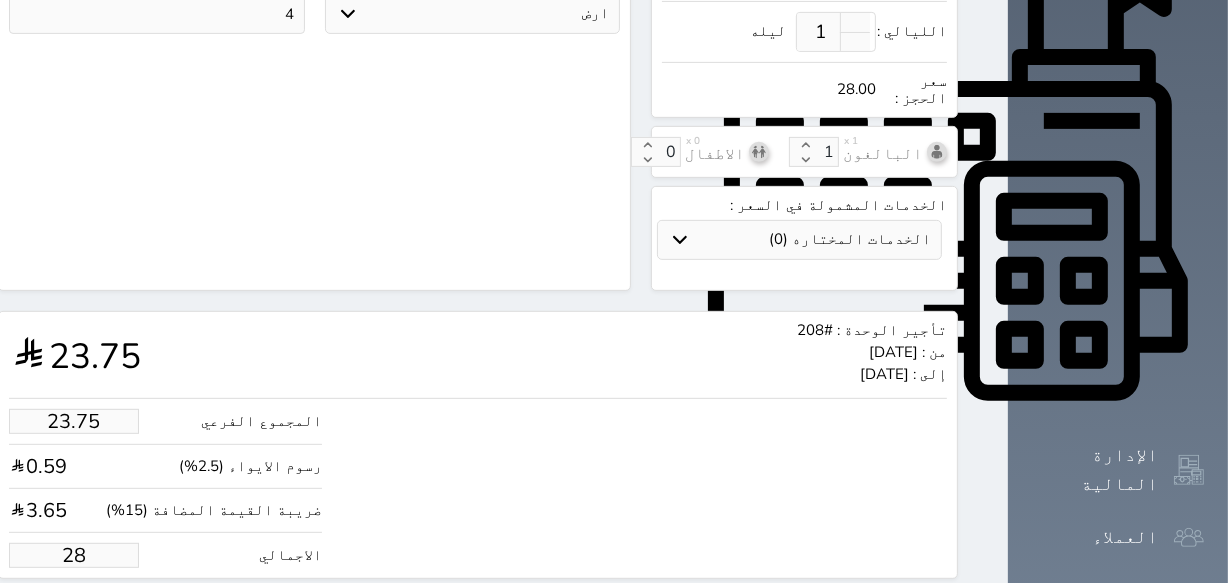 type on "6.79" 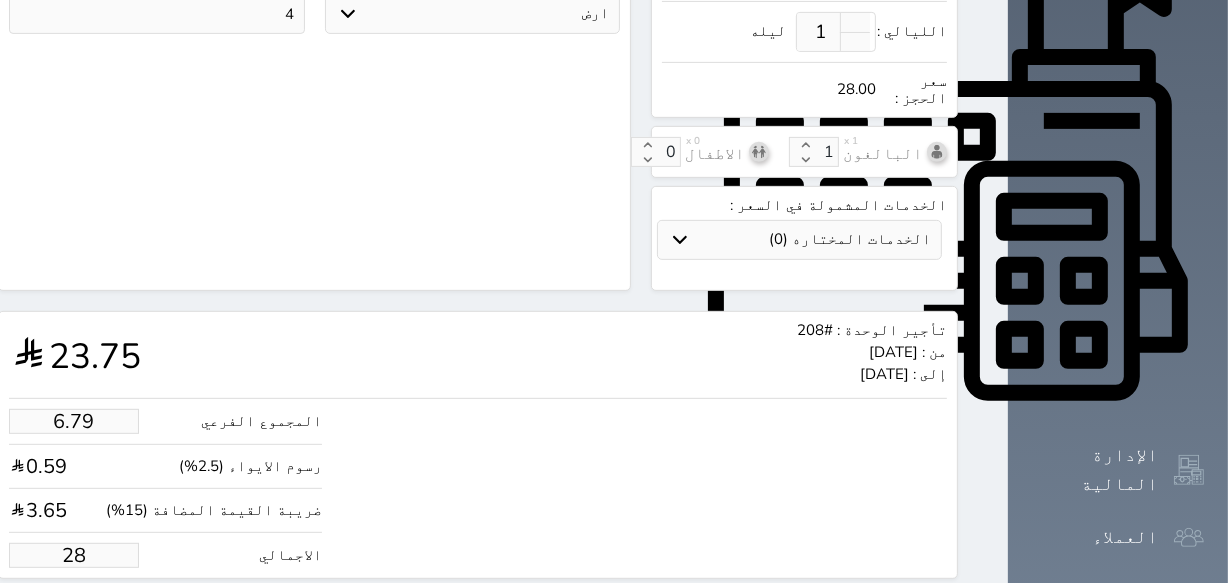 type on "8" 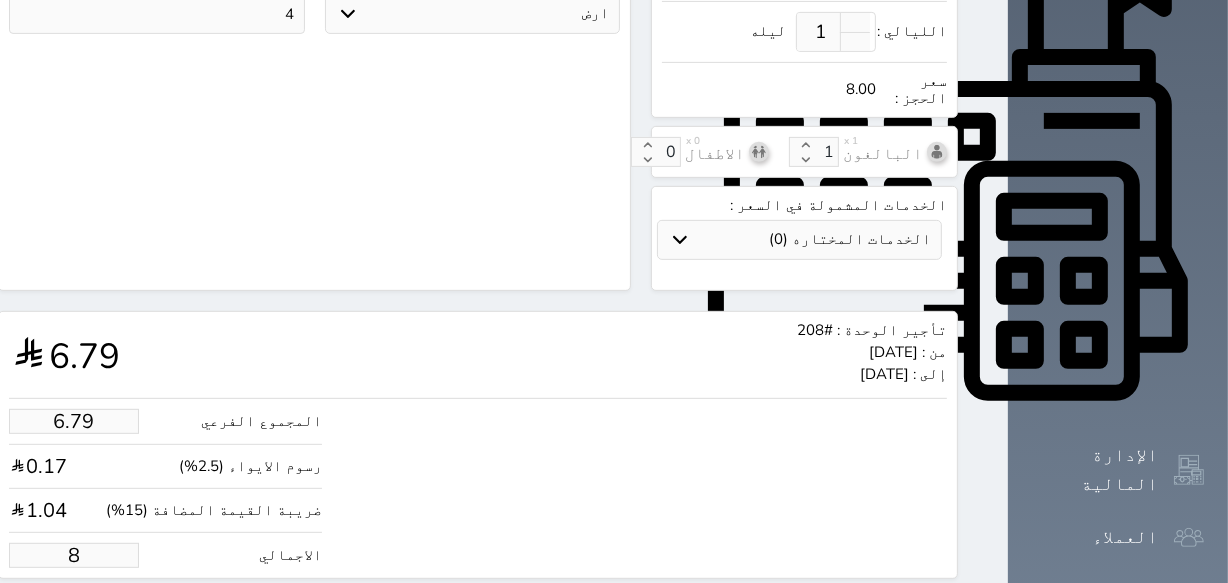 drag, startPoint x: 86, startPoint y: 482, endPoint x: 118, endPoint y: 486, distance: 32.24903 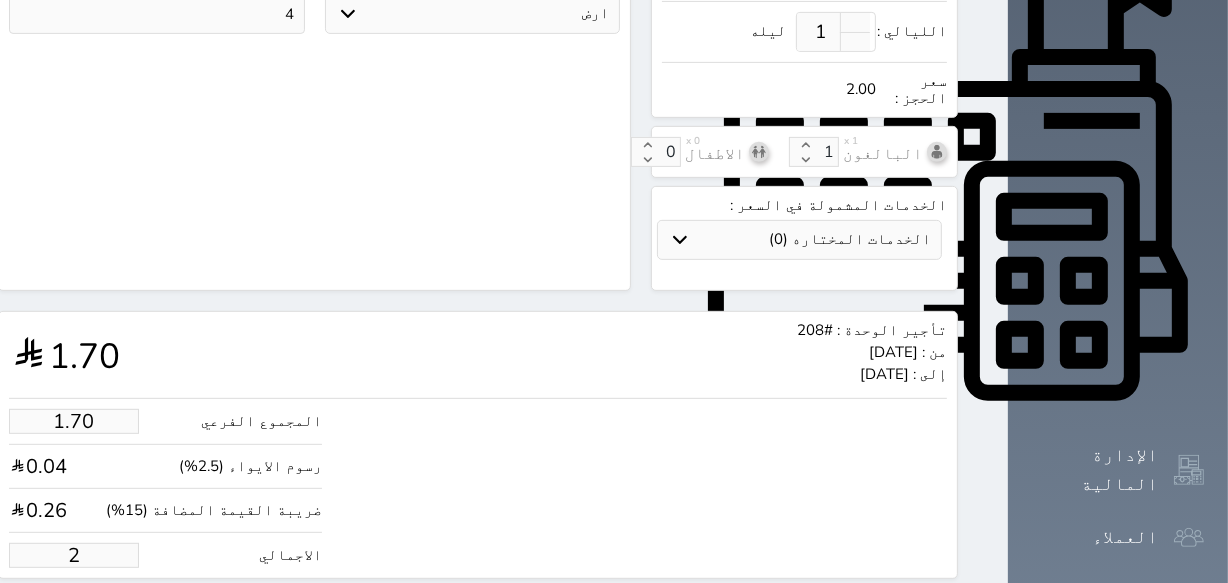 type on "19.51" 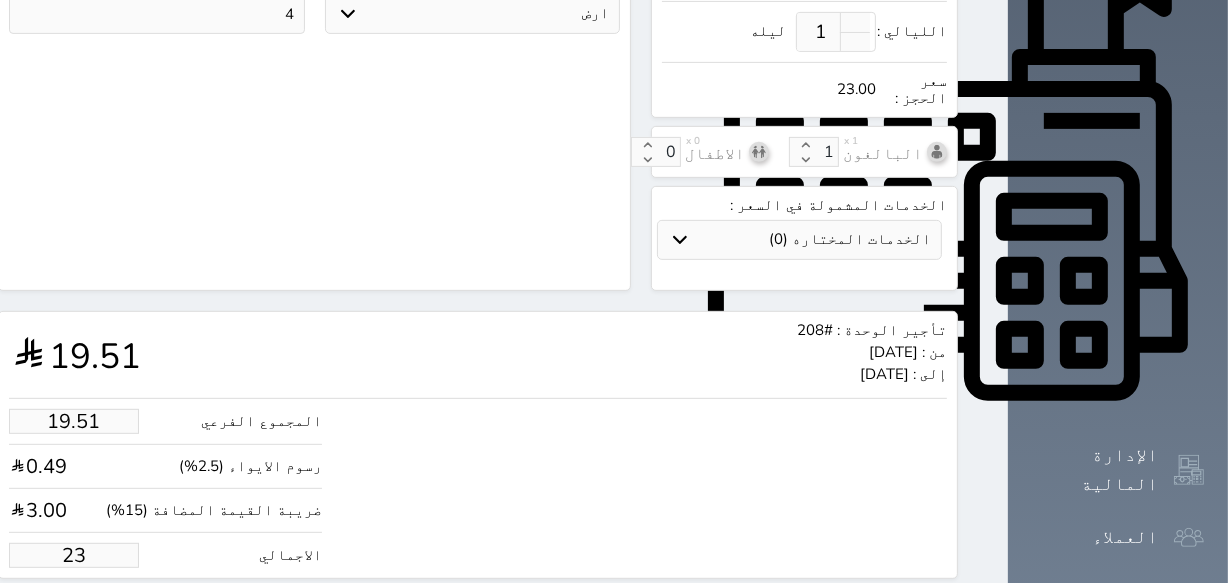 type on "195.12" 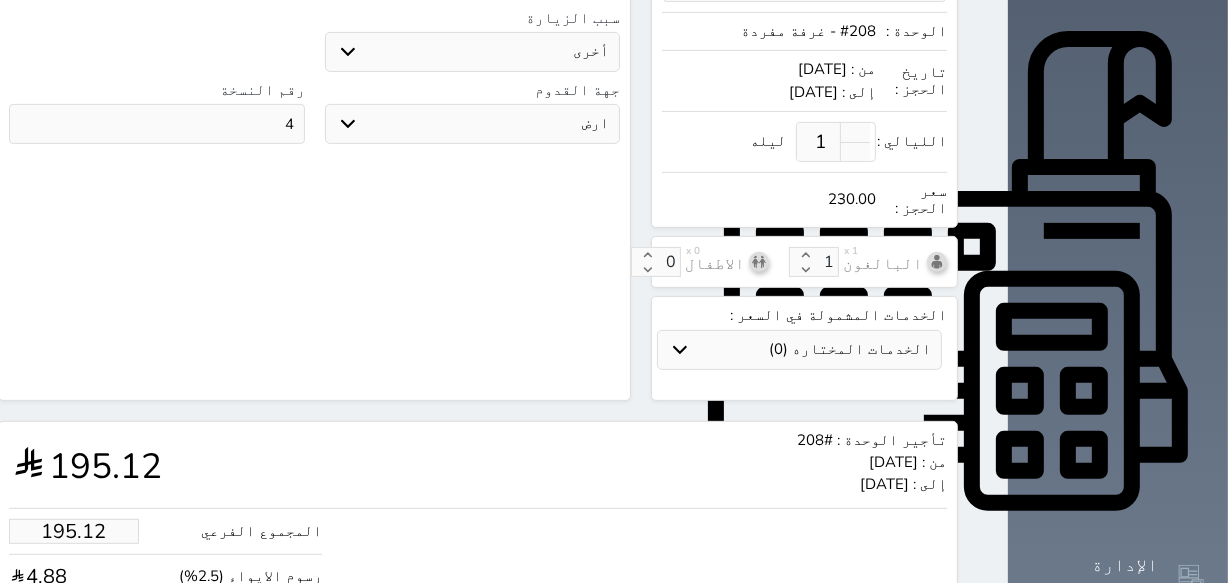 scroll, scrollTop: 748, scrollLeft: 0, axis: vertical 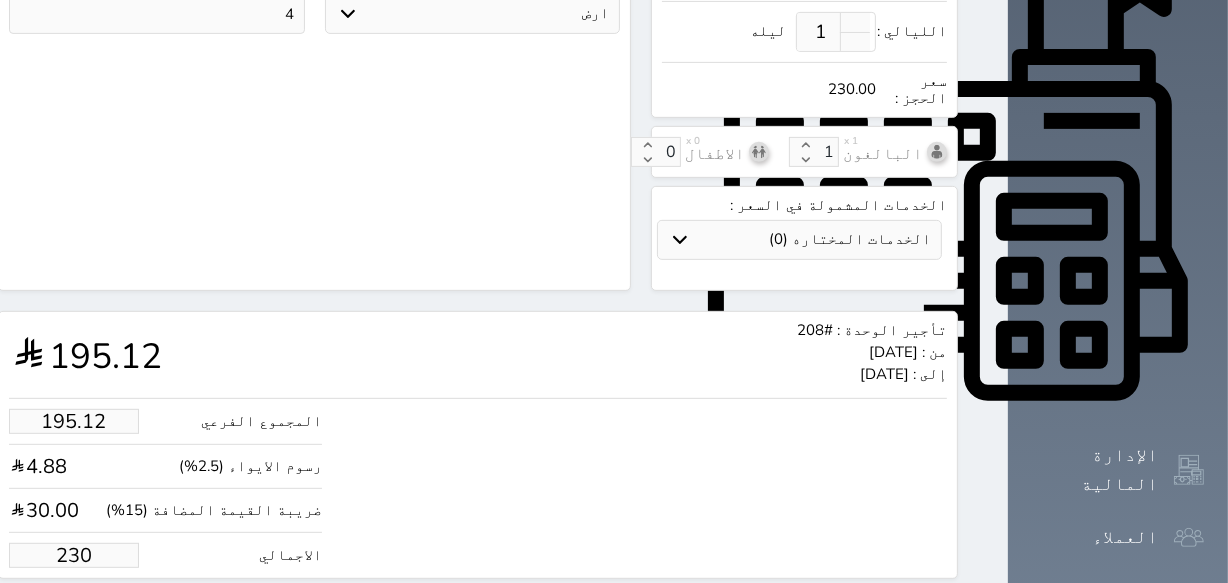 type on "230.00" 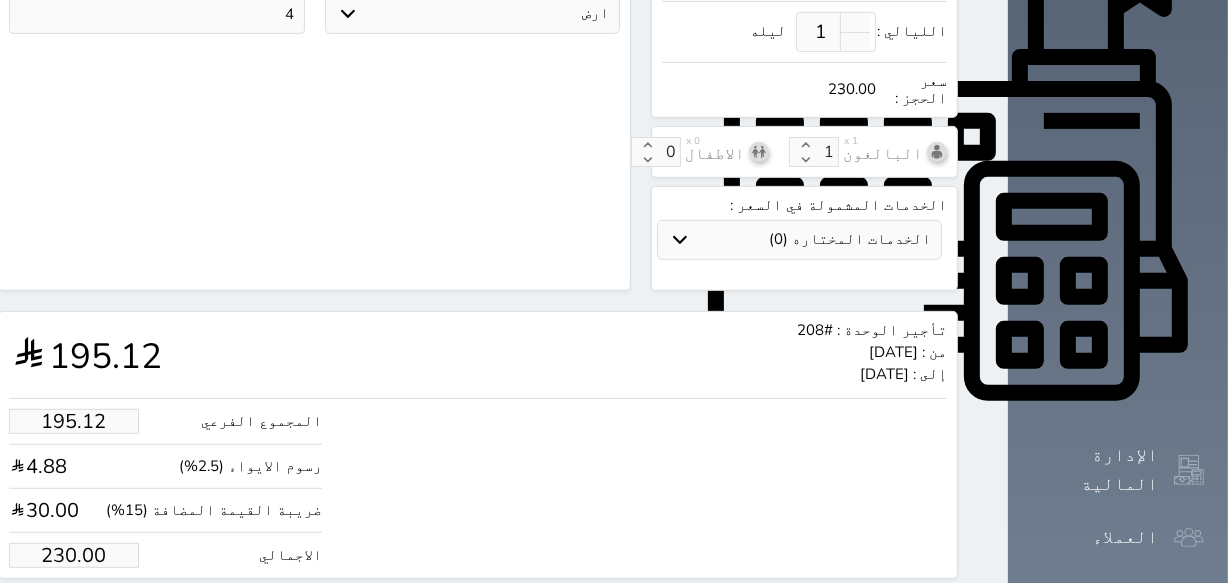 click on "حجز" at bounding box center (91, 616) 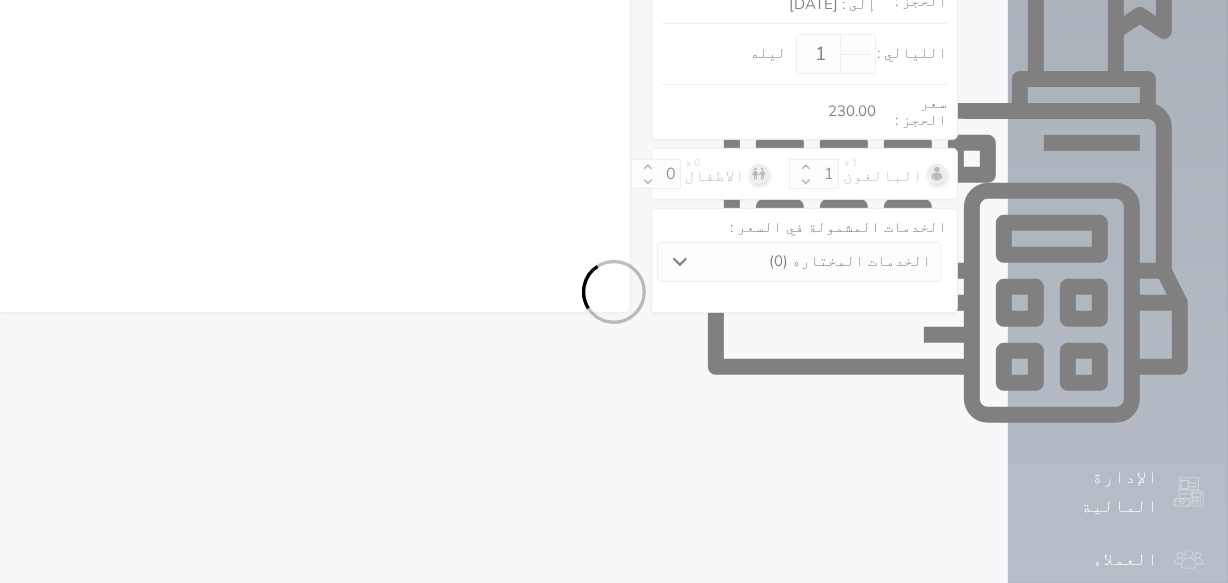 select on "1" 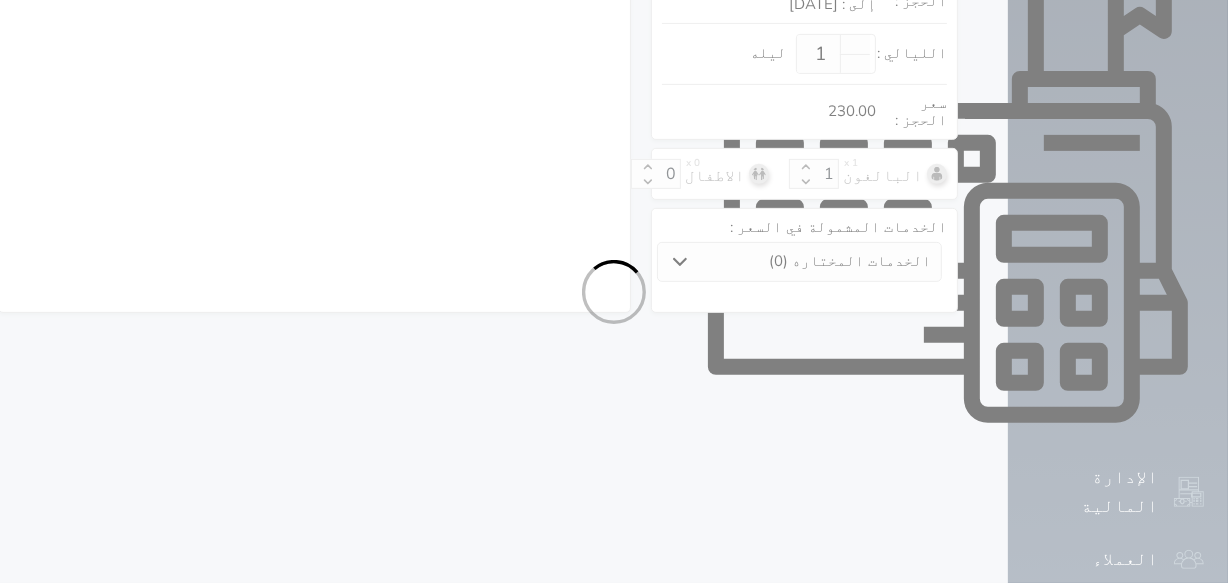 select on "113" 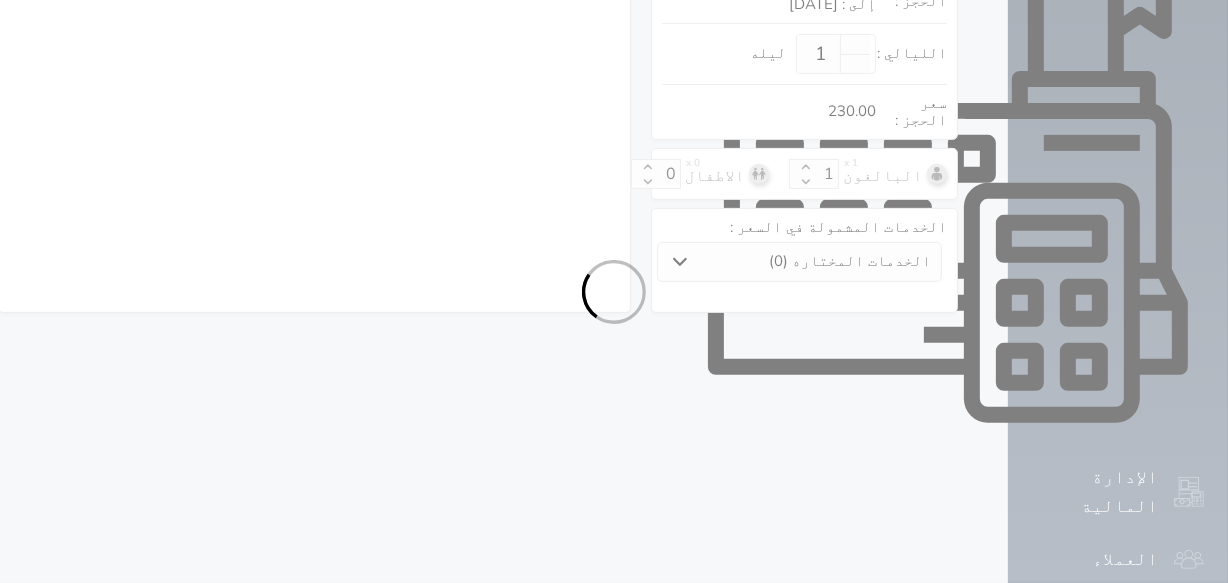 select on "1" 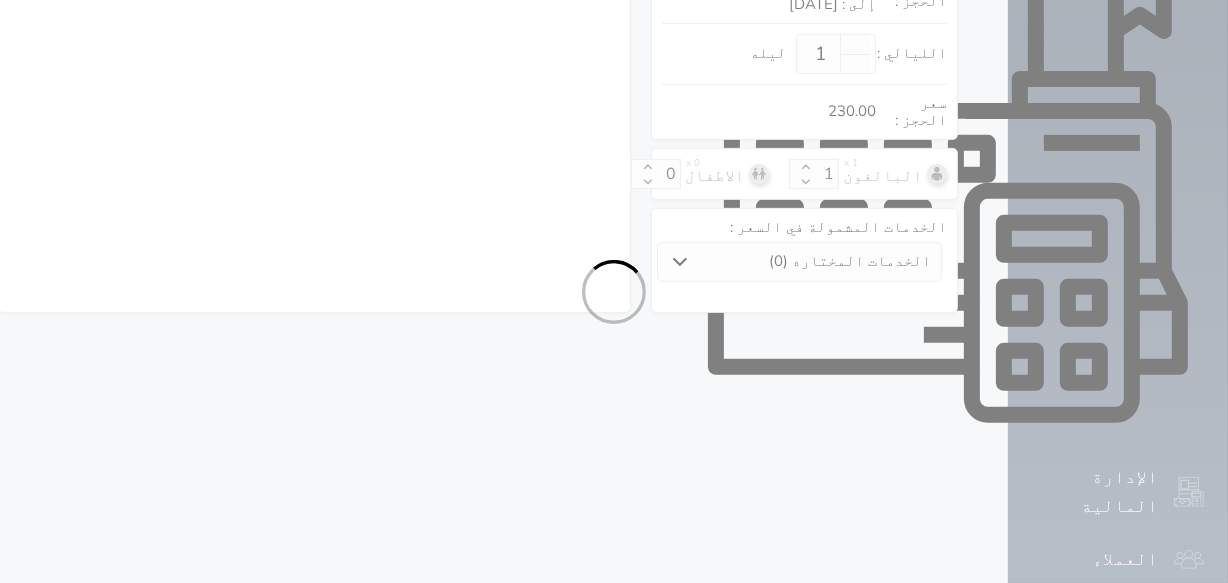 select on "7" 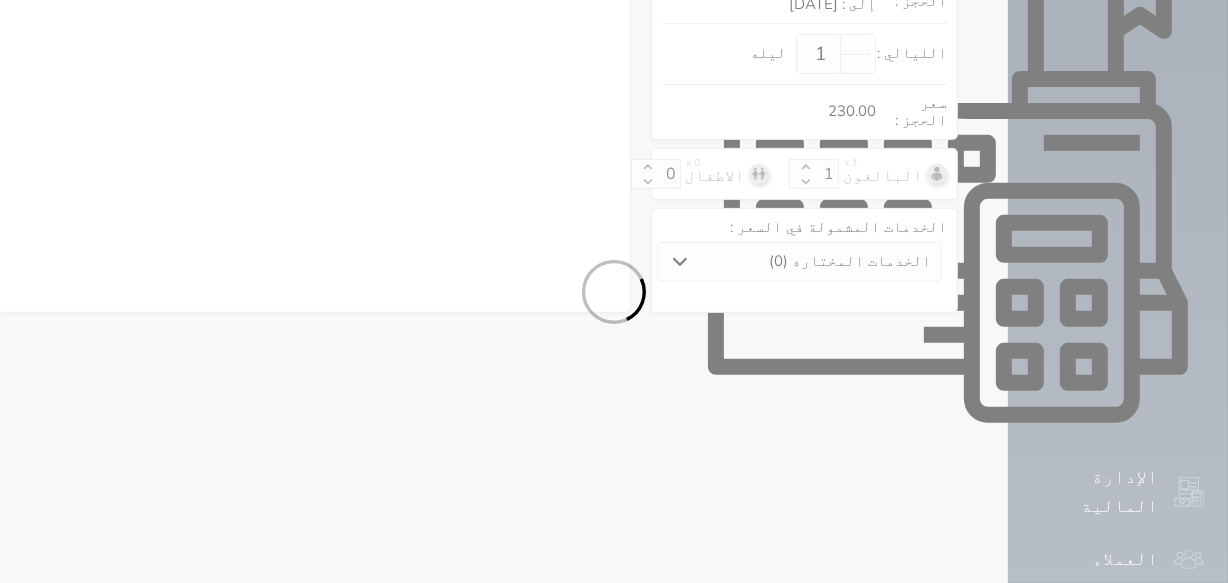 select on "9" 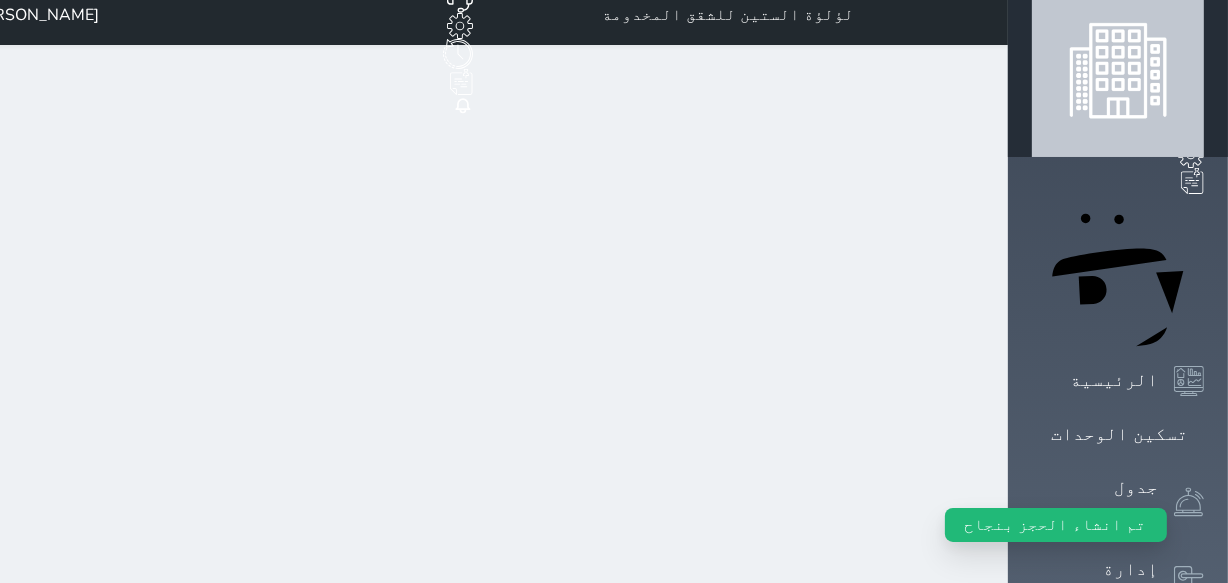 scroll, scrollTop: 0, scrollLeft: 0, axis: both 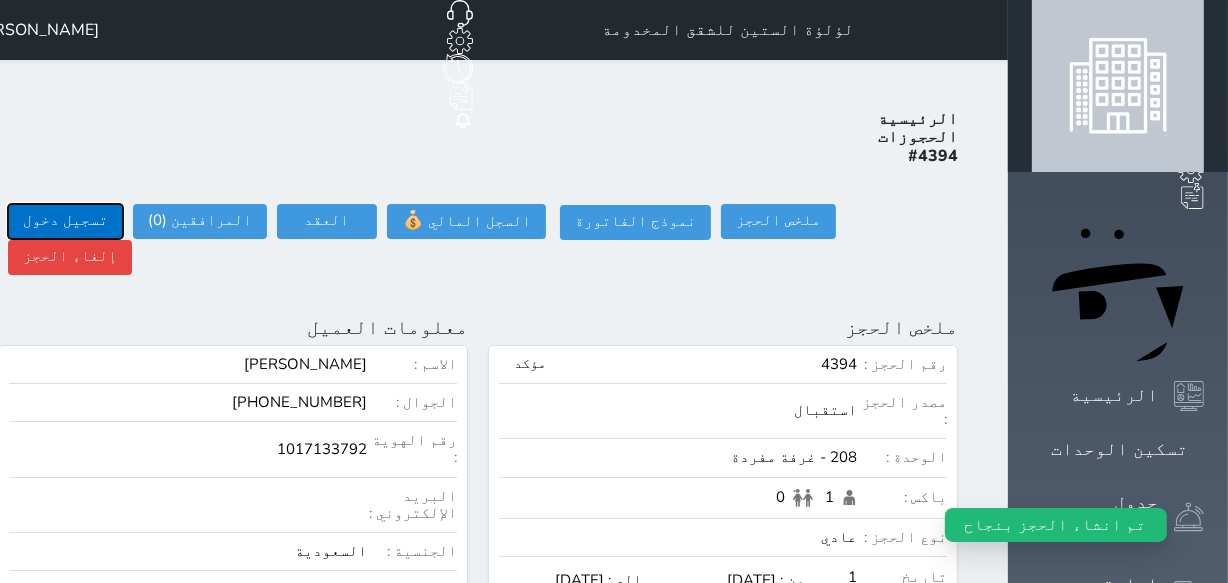 click on "تسجيل دخول" at bounding box center [65, 221] 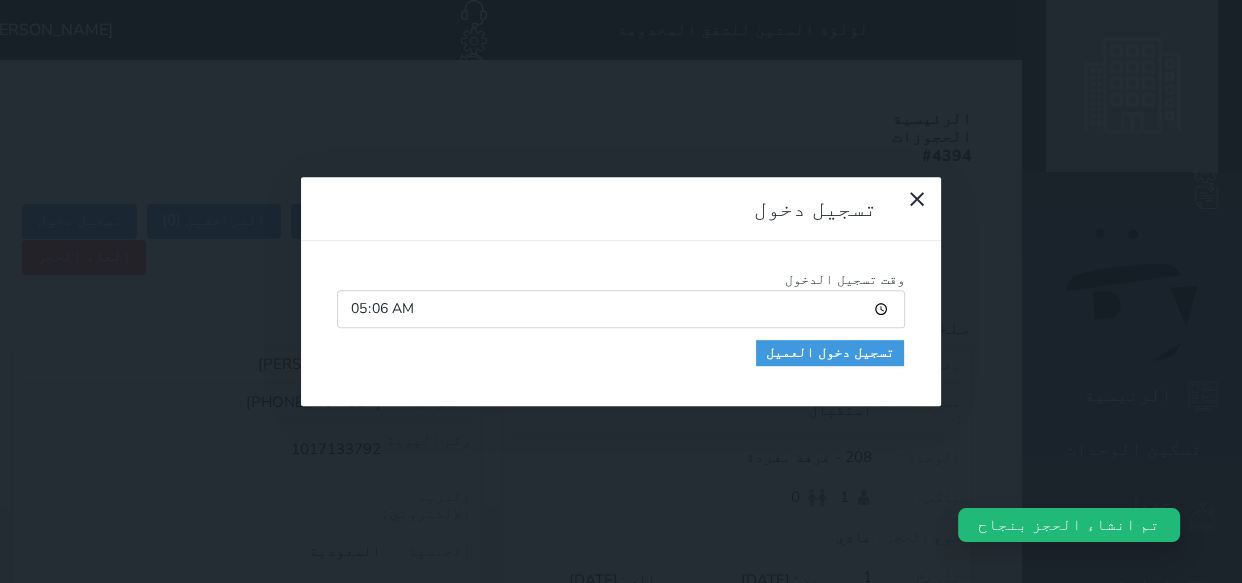 click on "05:06" at bounding box center [621, 309] 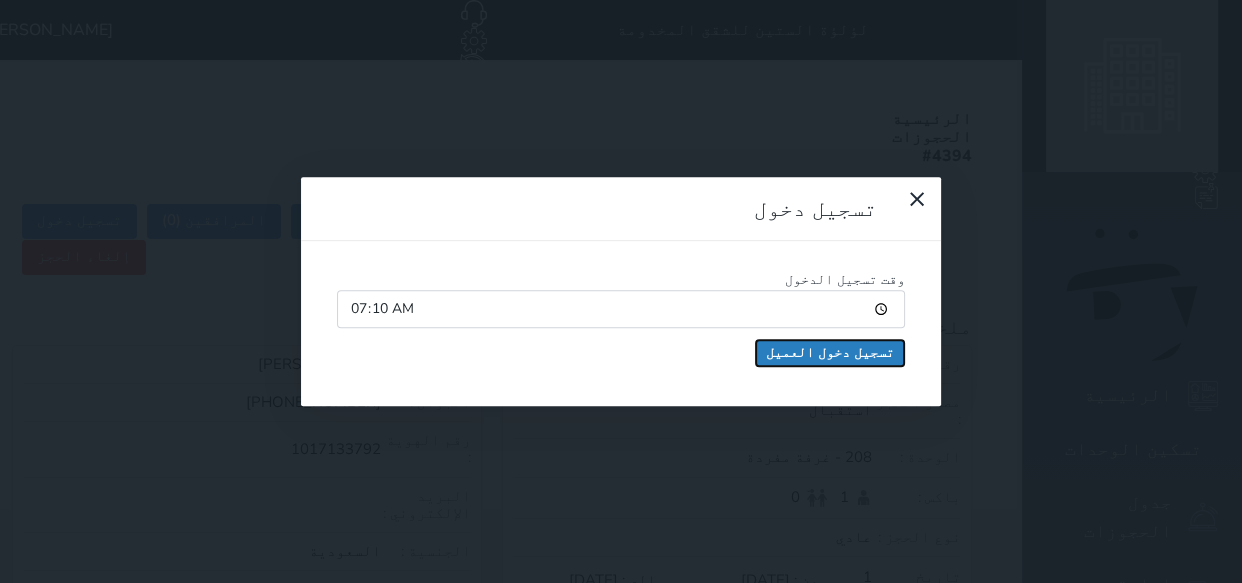 click on "تسجيل دخول العميل" at bounding box center [830, 353] 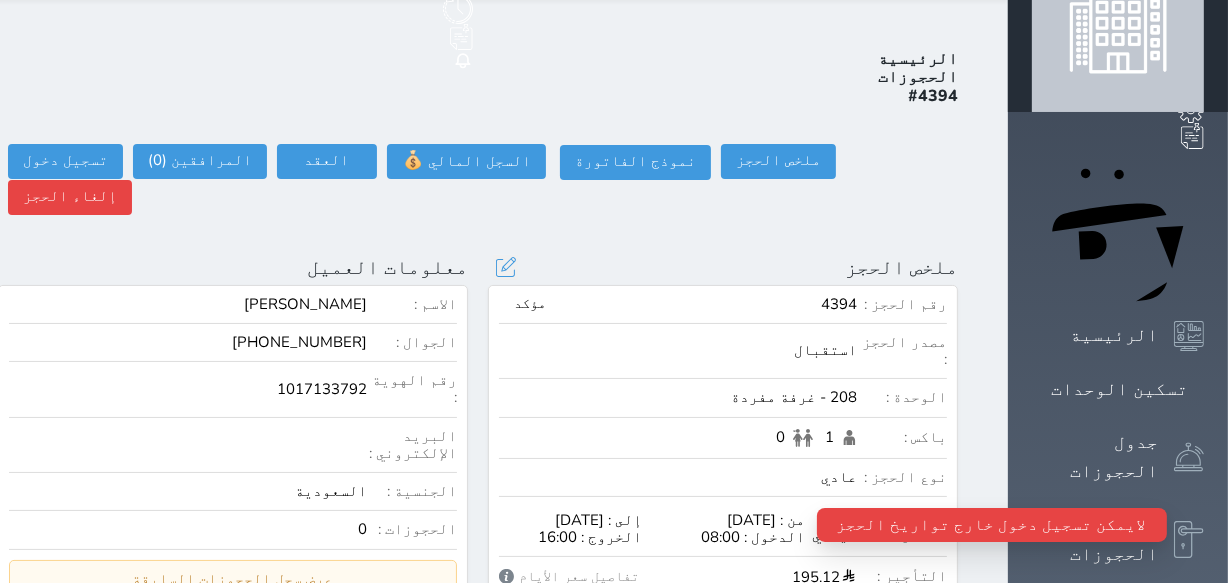 scroll, scrollTop: 90, scrollLeft: 0, axis: vertical 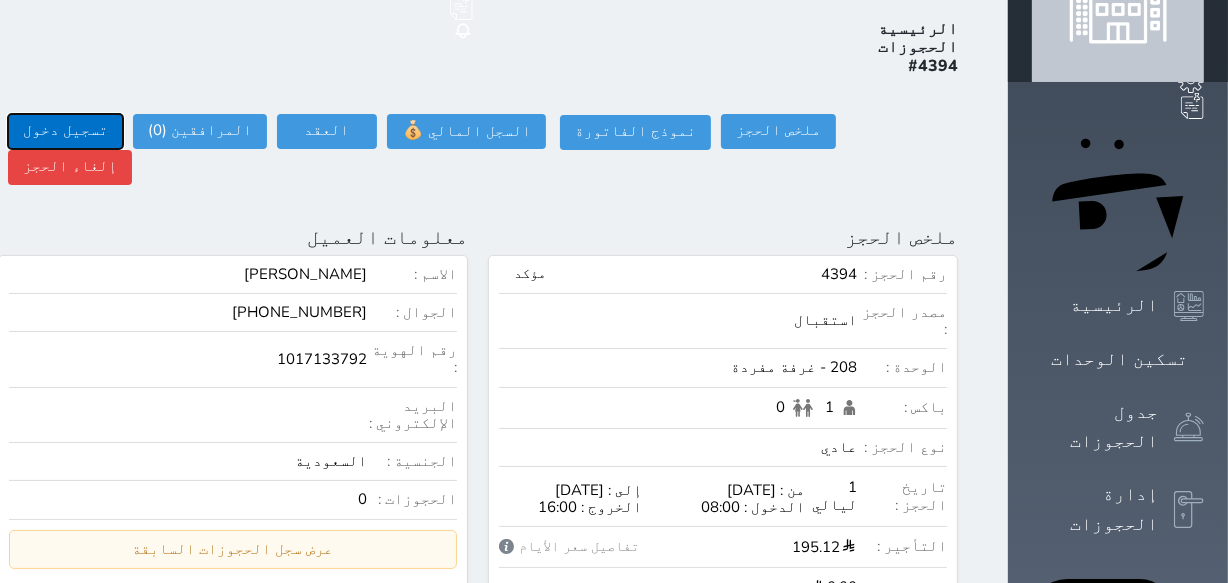 click on "تسجيل دخول" at bounding box center [65, 131] 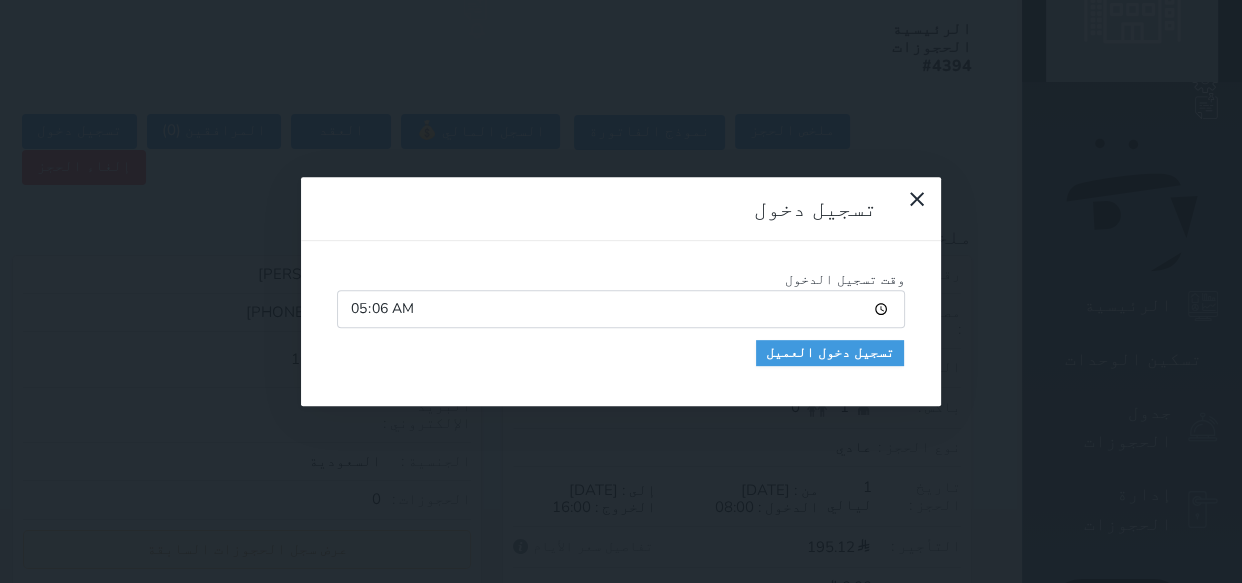 click on "05:06" at bounding box center (621, 309) 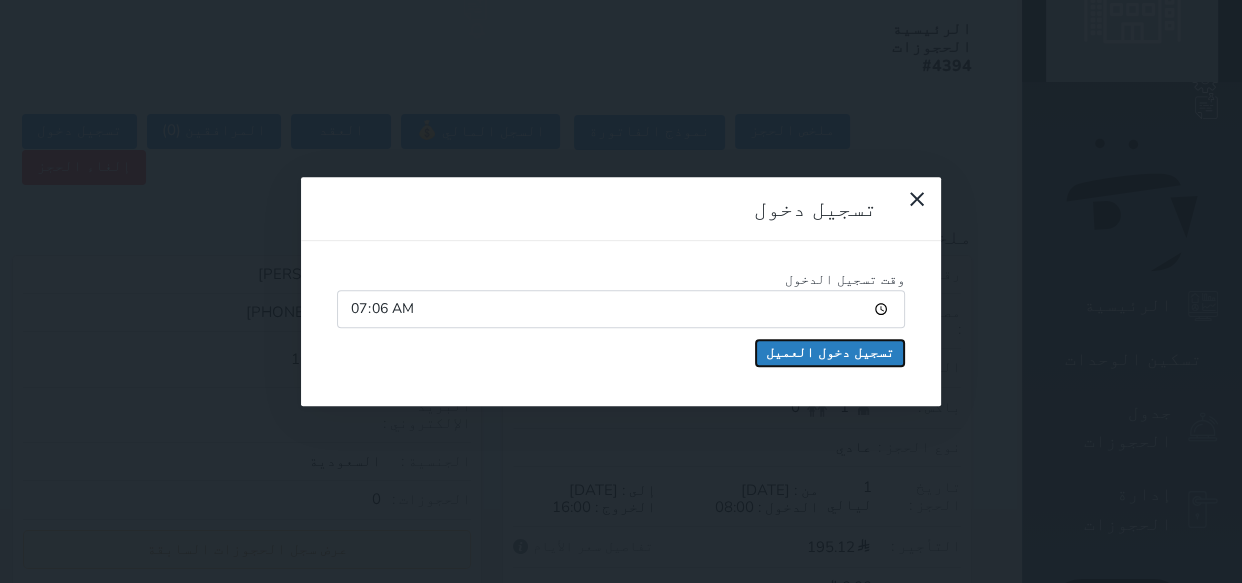 click on "تسجيل دخول العميل" at bounding box center (830, 353) 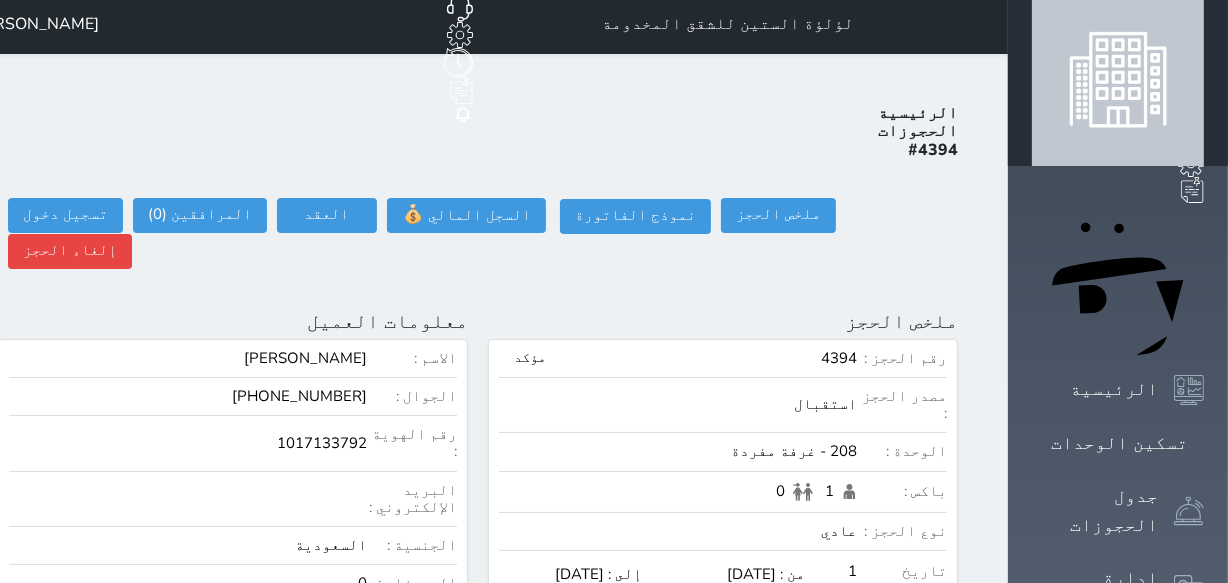 scroll, scrollTop: 0, scrollLeft: 0, axis: both 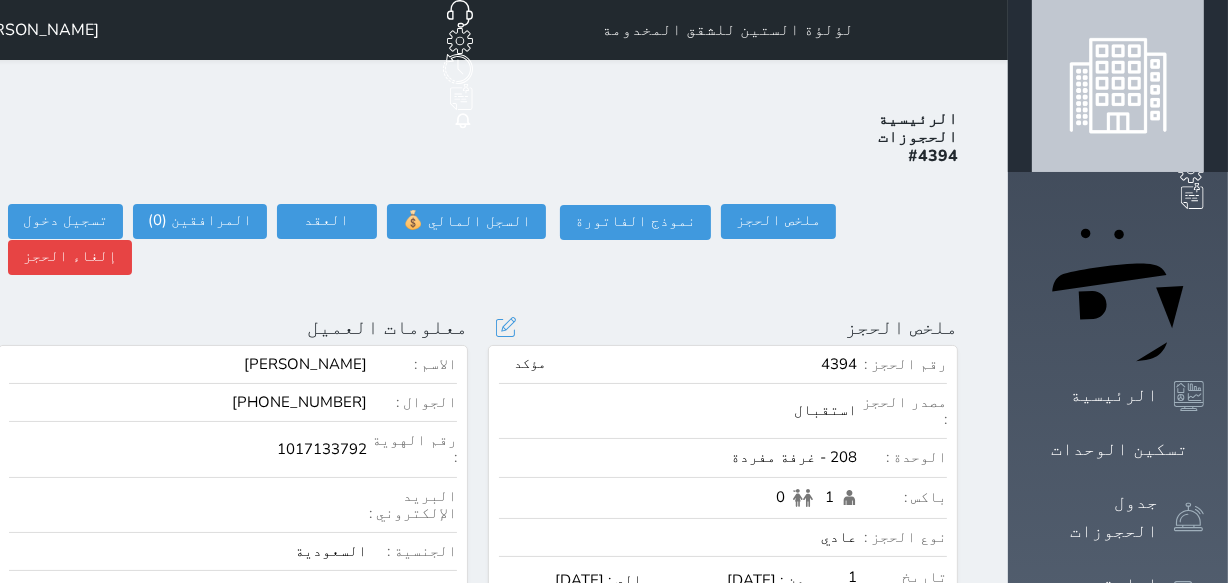 click on "تفاصيل سعر الأيام" at bounding box center [569, 637] 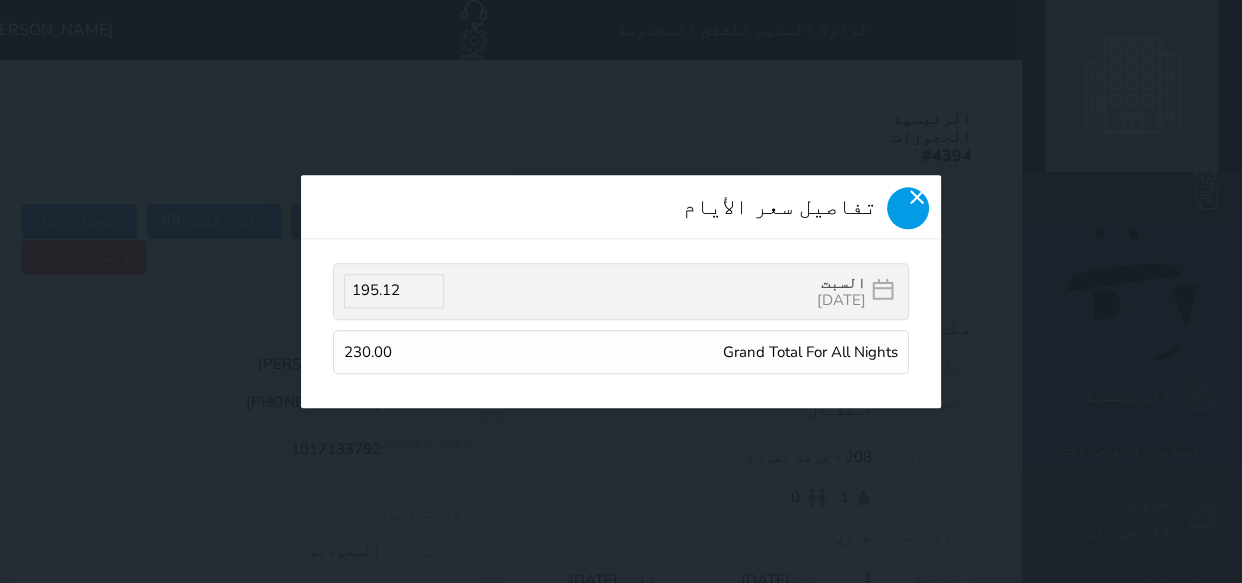 click 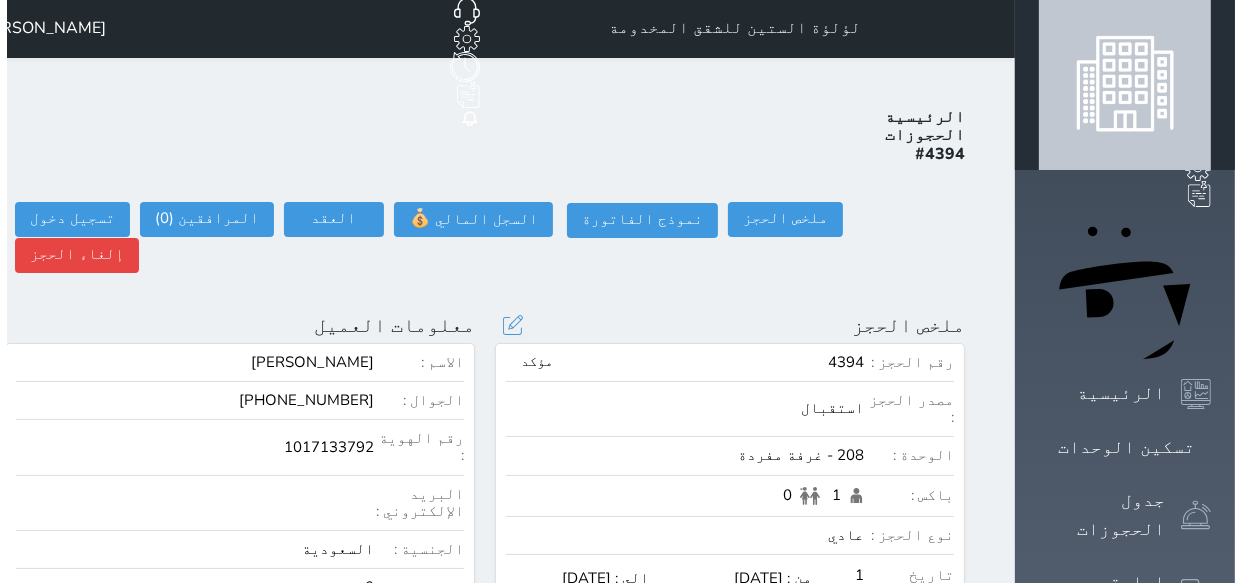 scroll, scrollTop: 0, scrollLeft: 0, axis: both 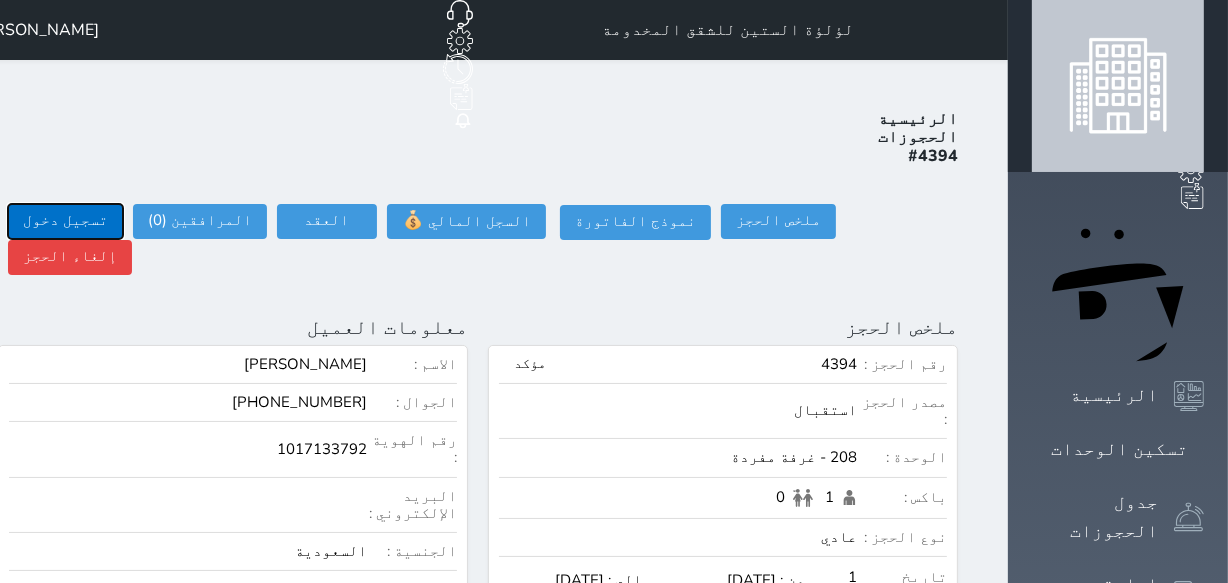 click on "تسجيل دخول" at bounding box center [65, 221] 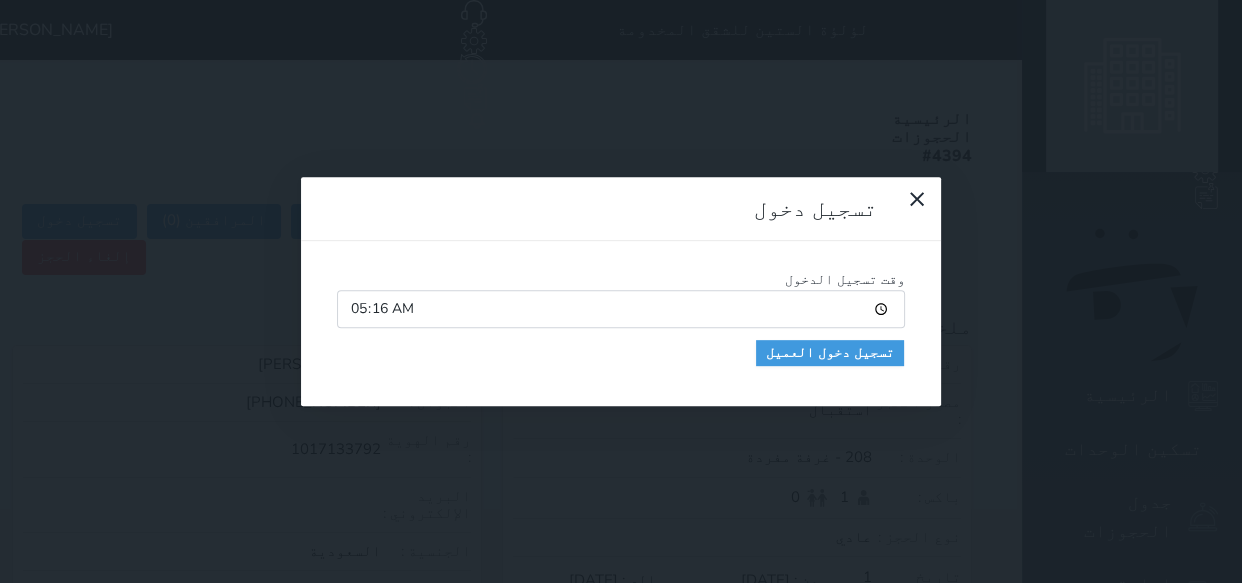 click on "05:16" at bounding box center [621, 309] 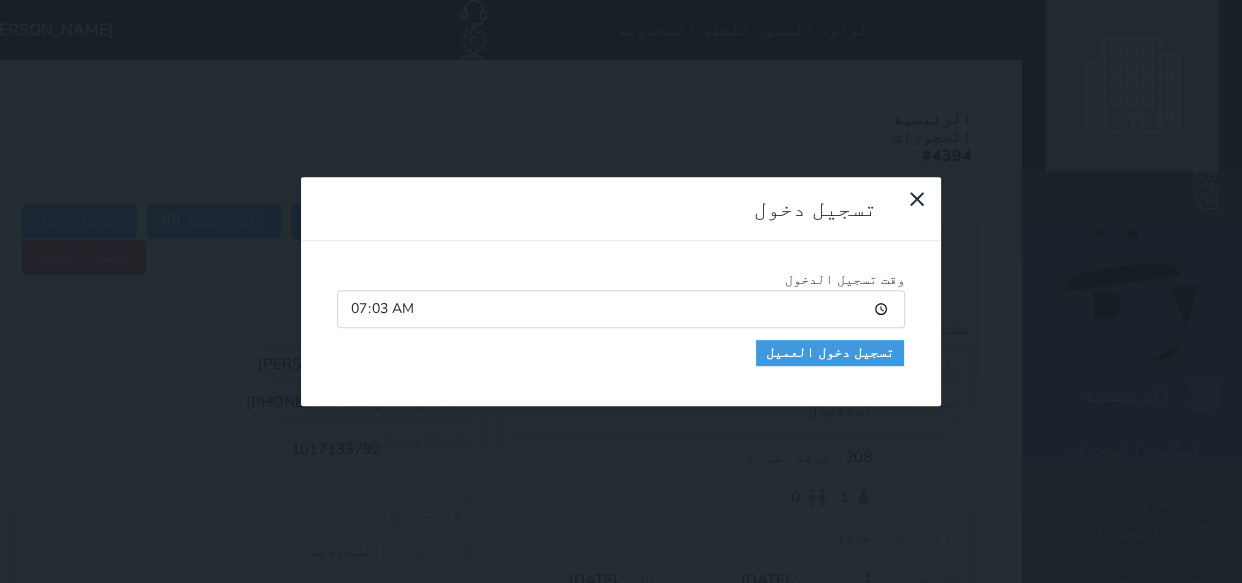 type on "07:30" 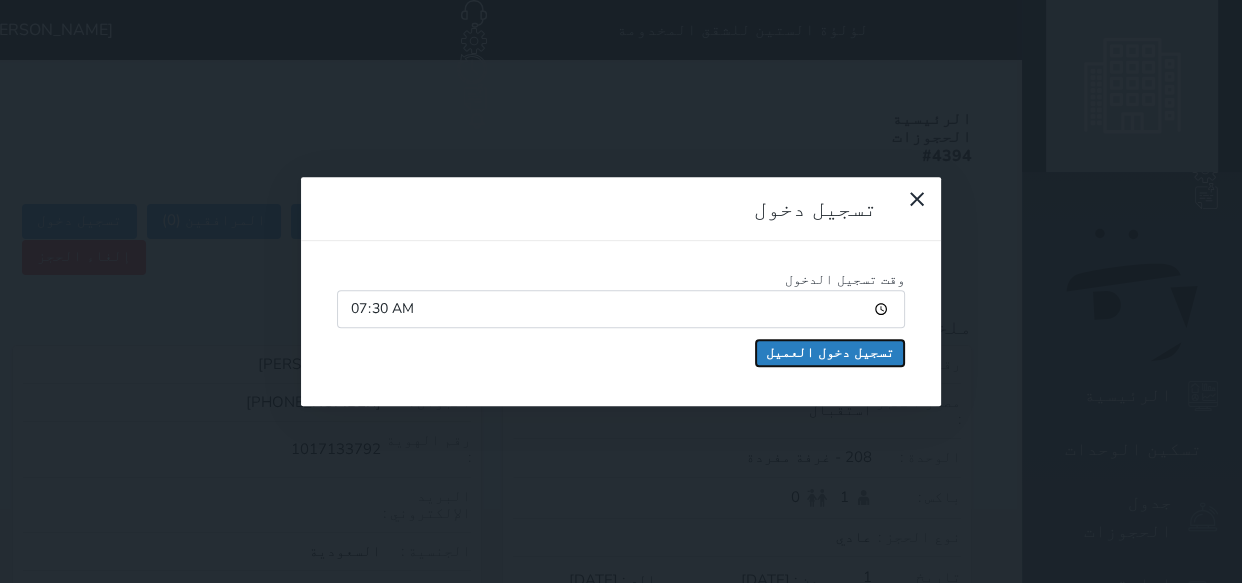 click on "تسجيل دخول العميل" at bounding box center [830, 353] 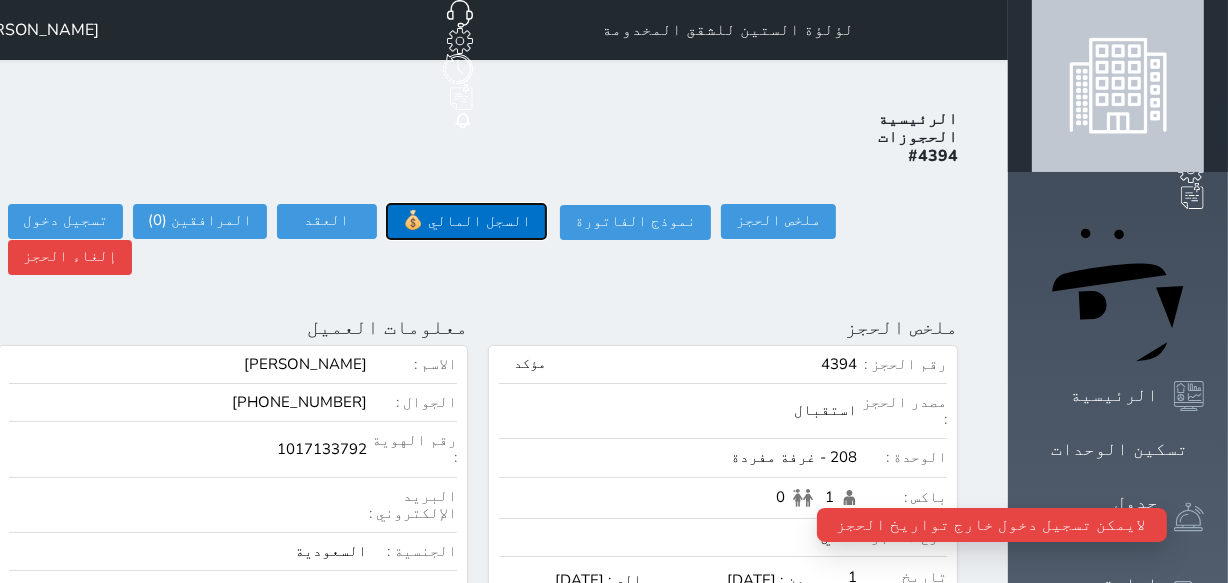 click on "السجل المالي   💰" at bounding box center [466, 221] 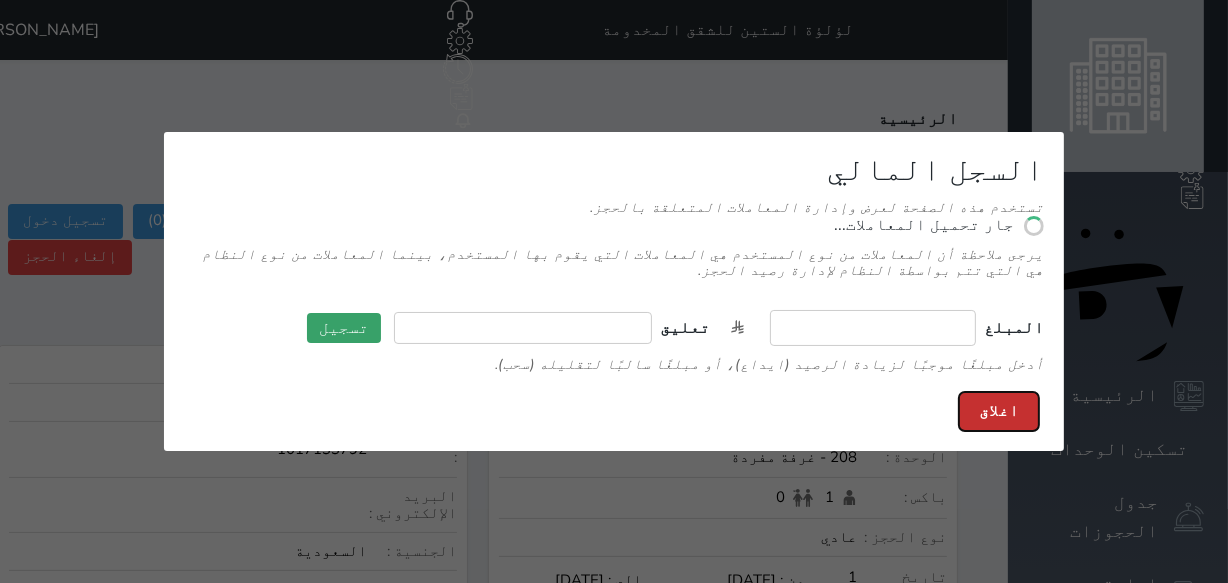 click on "اغلاق" at bounding box center [999, 411] 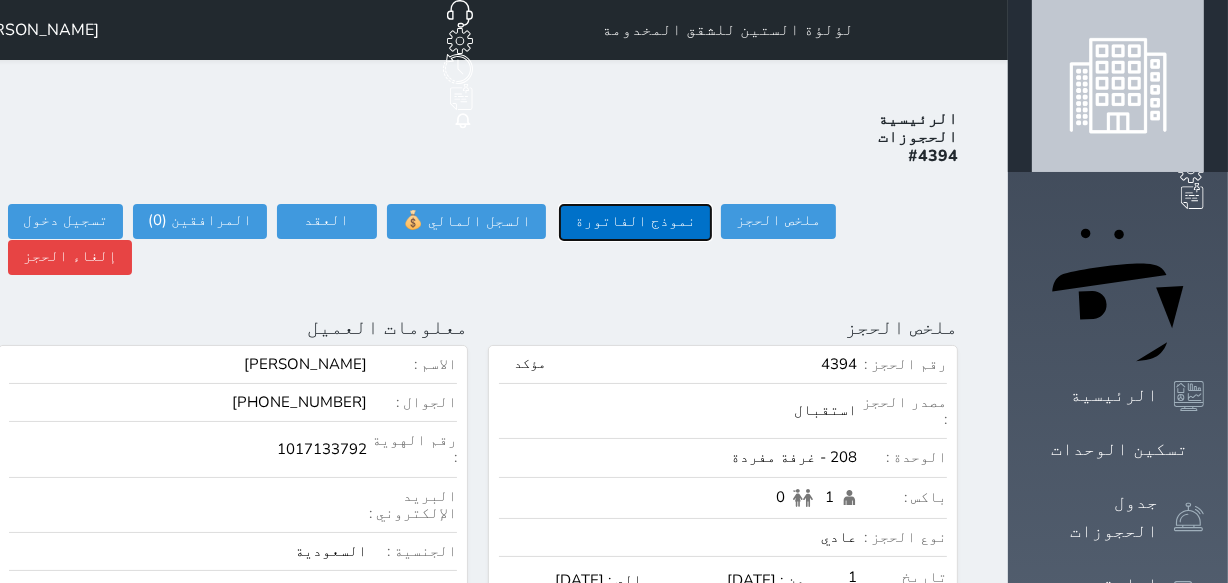 click on "نموذج الفاتورة" at bounding box center (635, 222) 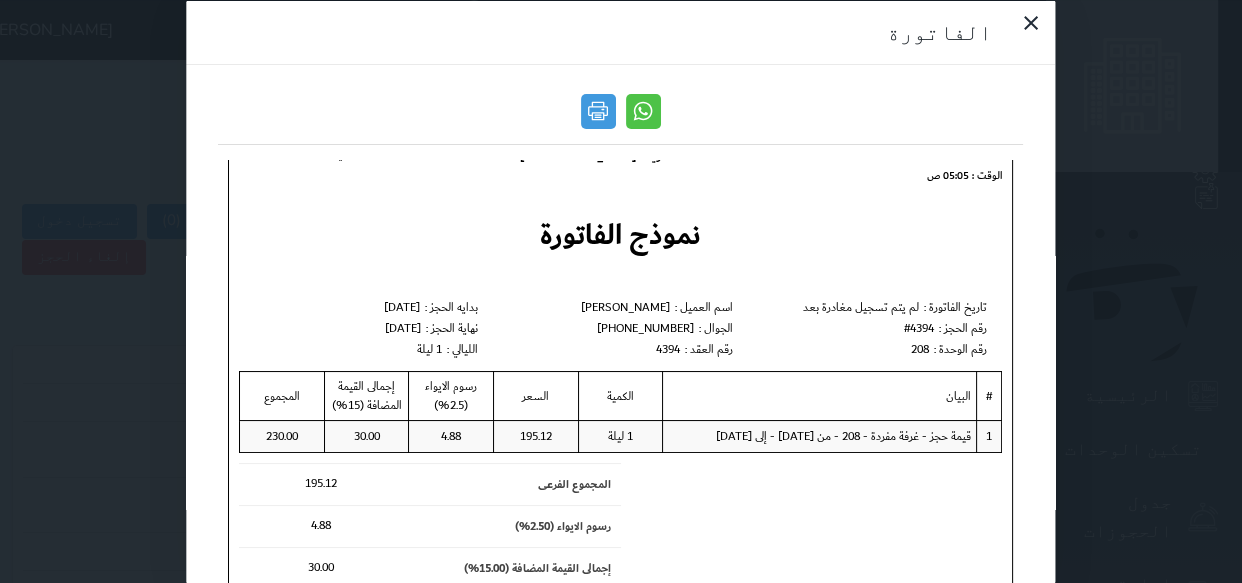 scroll, scrollTop: 163, scrollLeft: 0, axis: vertical 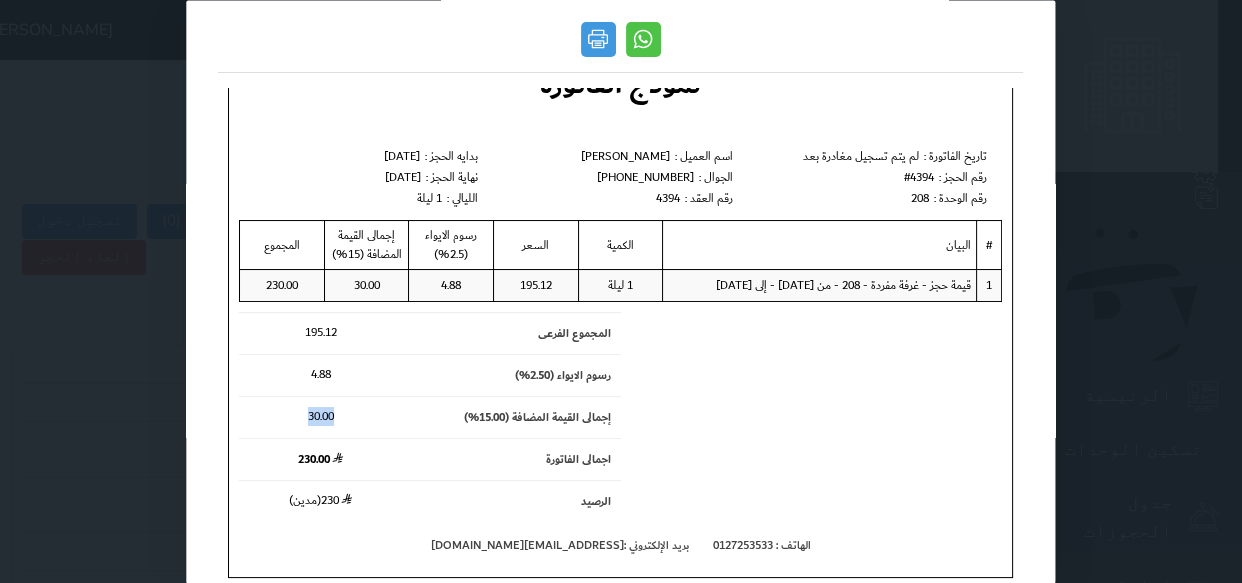 drag, startPoint x: 322, startPoint y: 415, endPoint x: 348, endPoint y: 415, distance: 26 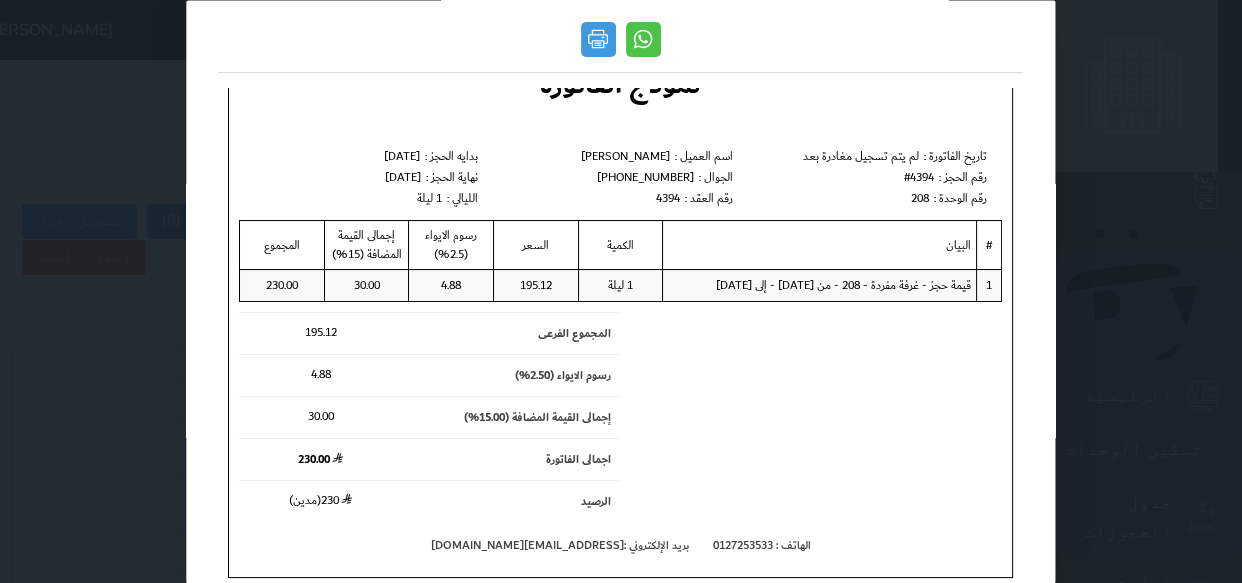 click on "إجمالى القيمة المضافة  (15.00%)
30.00" at bounding box center [430, 417] 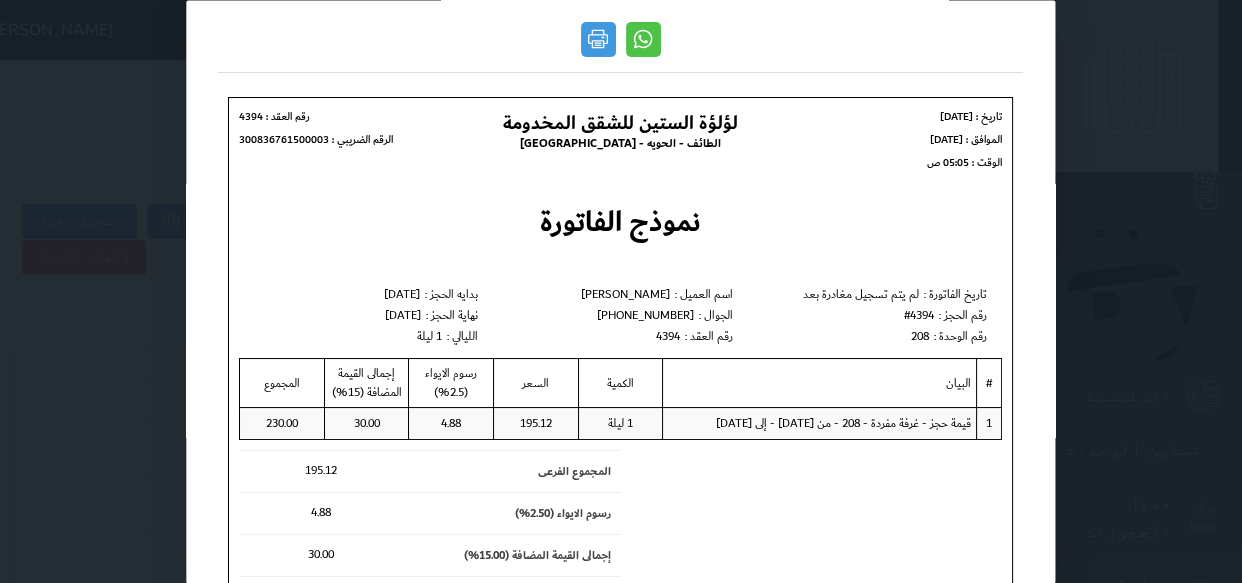 scroll, scrollTop: 0, scrollLeft: 0, axis: both 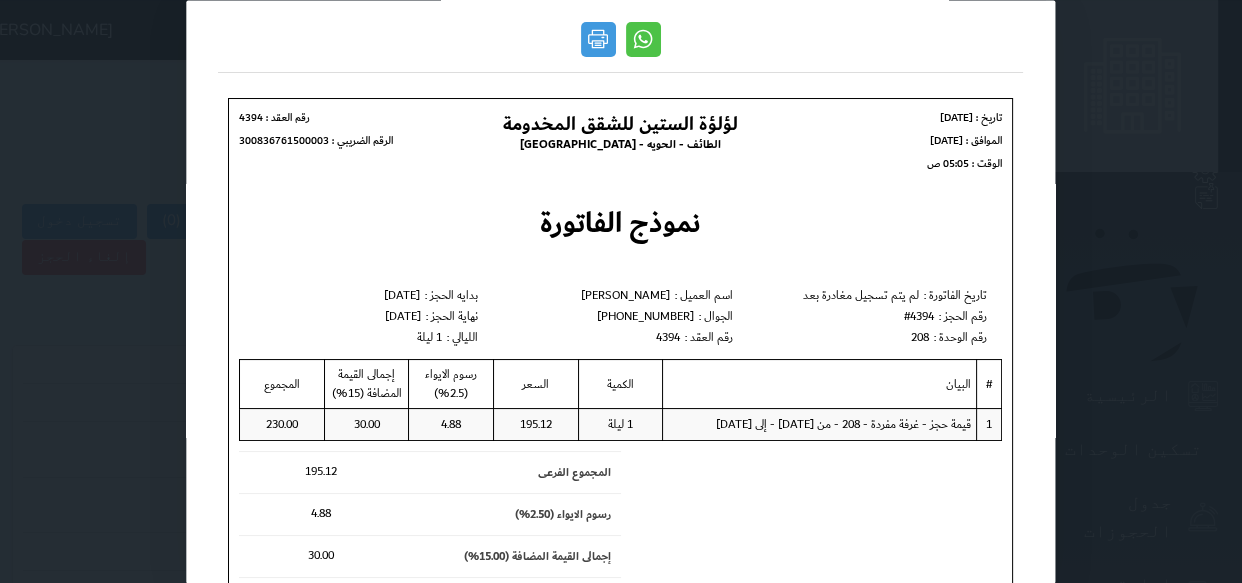 click on "الفاتورة" at bounding box center [621, 291] 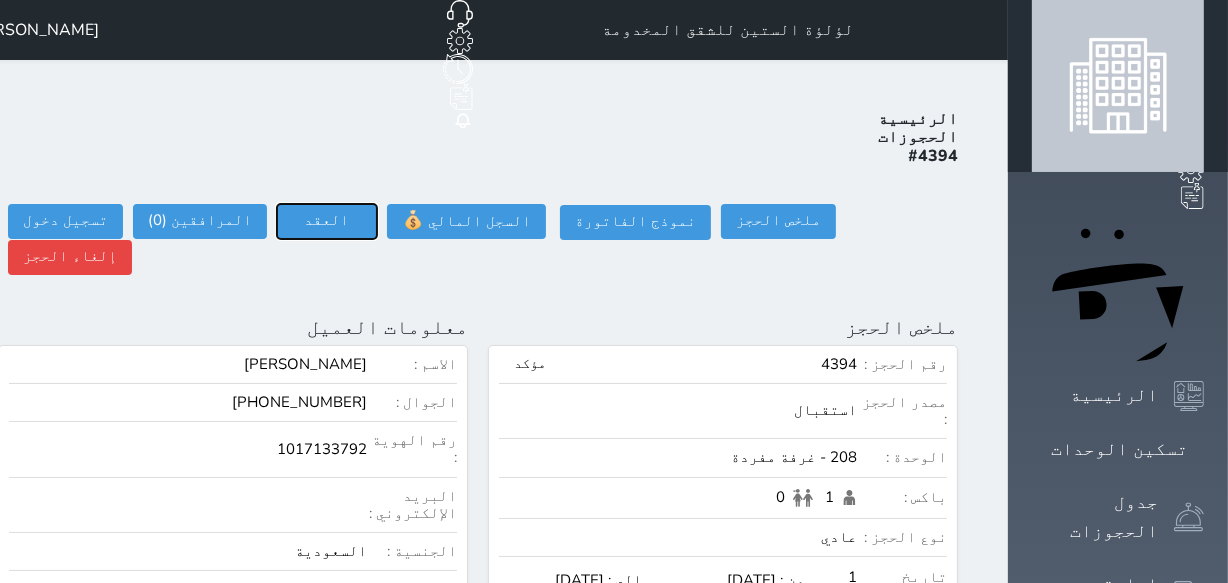 drag, startPoint x: 150, startPoint y: 223, endPoint x: 382, endPoint y: 136, distance: 247.77611 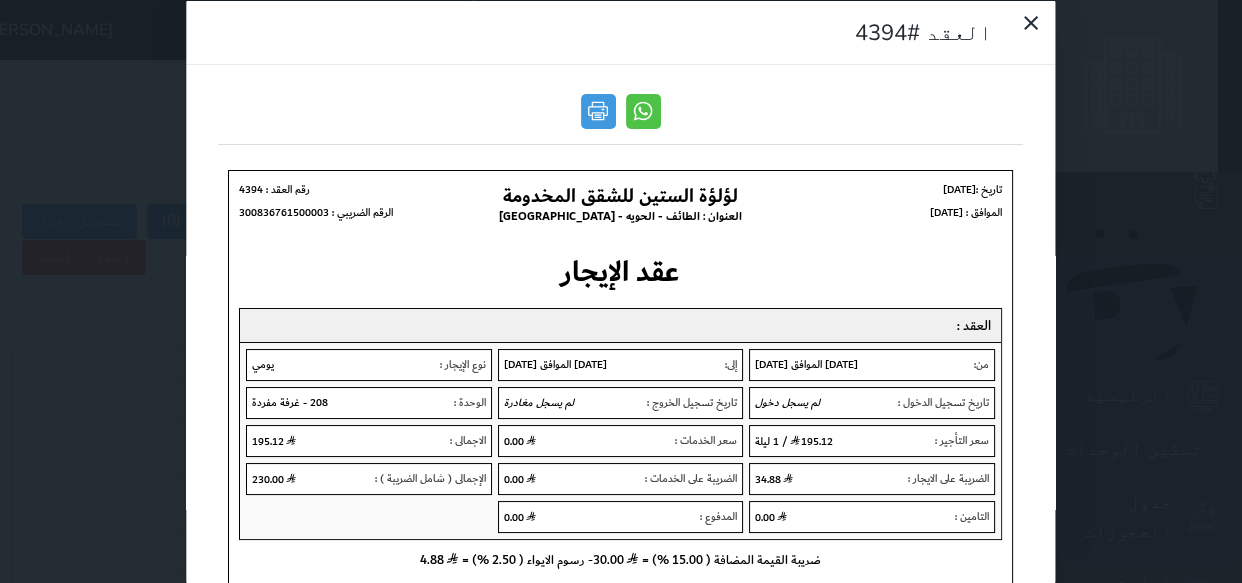 scroll, scrollTop: 0, scrollLeft: 0, axis: both 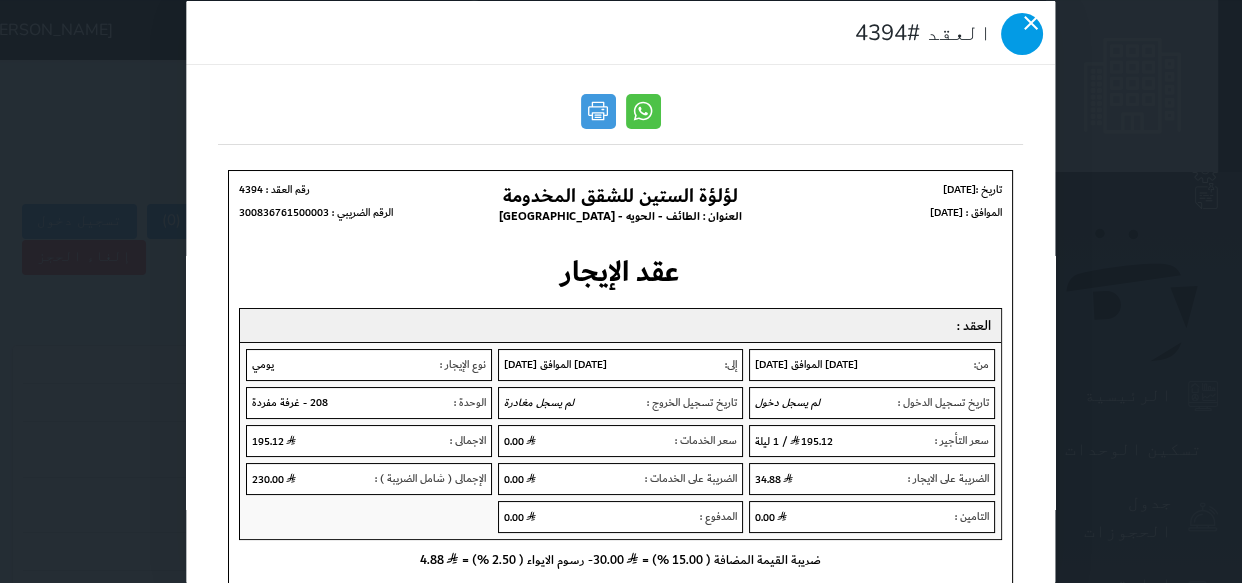 click 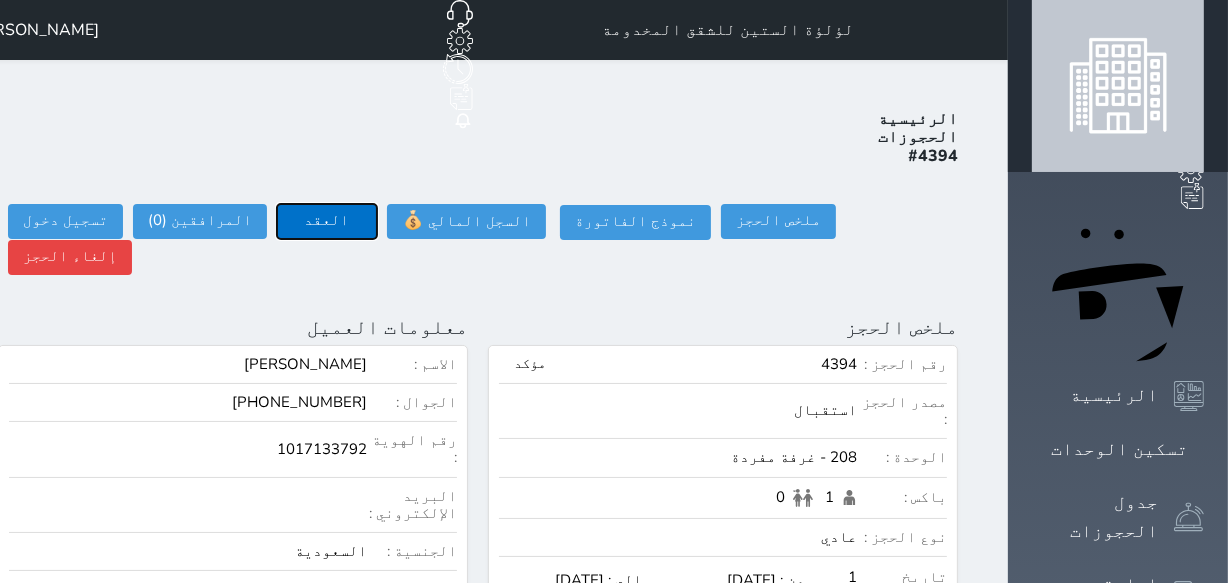 click on "العقد" at bounding box center [327, 221] 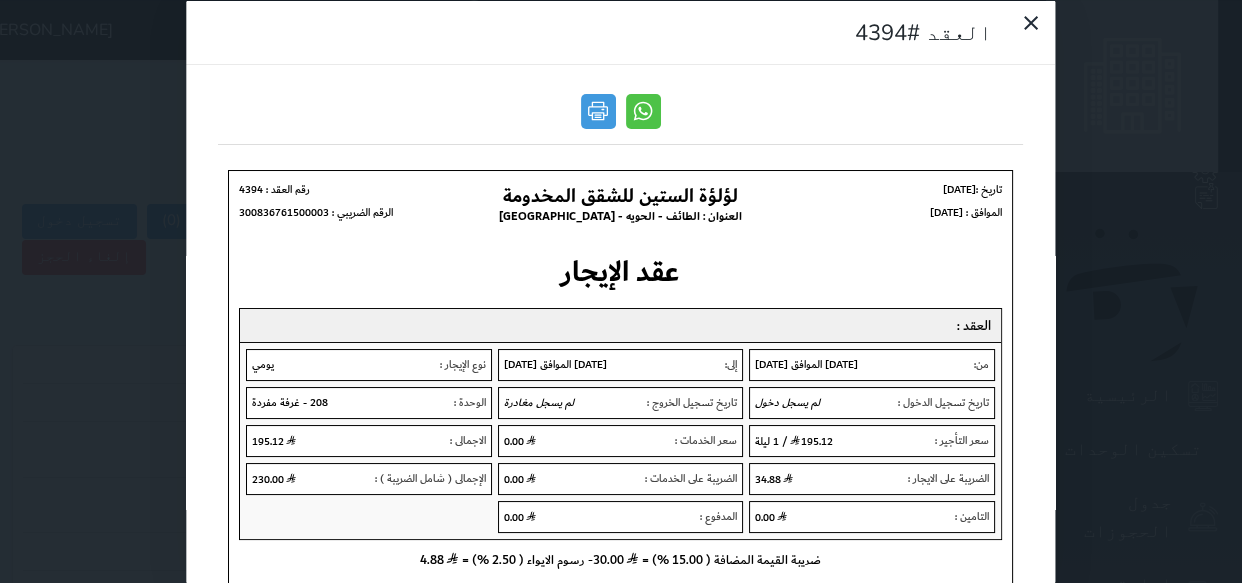 scroll, scrollTop: 0, scrollLeft: 0, axis: both 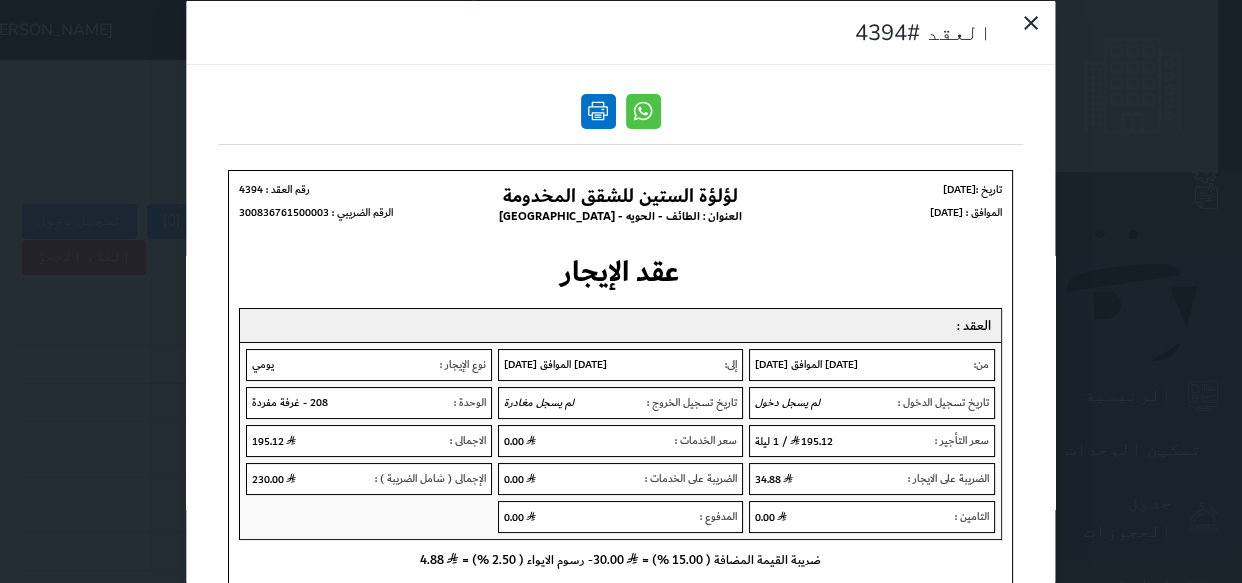 click at bounding box center [598, 110] 